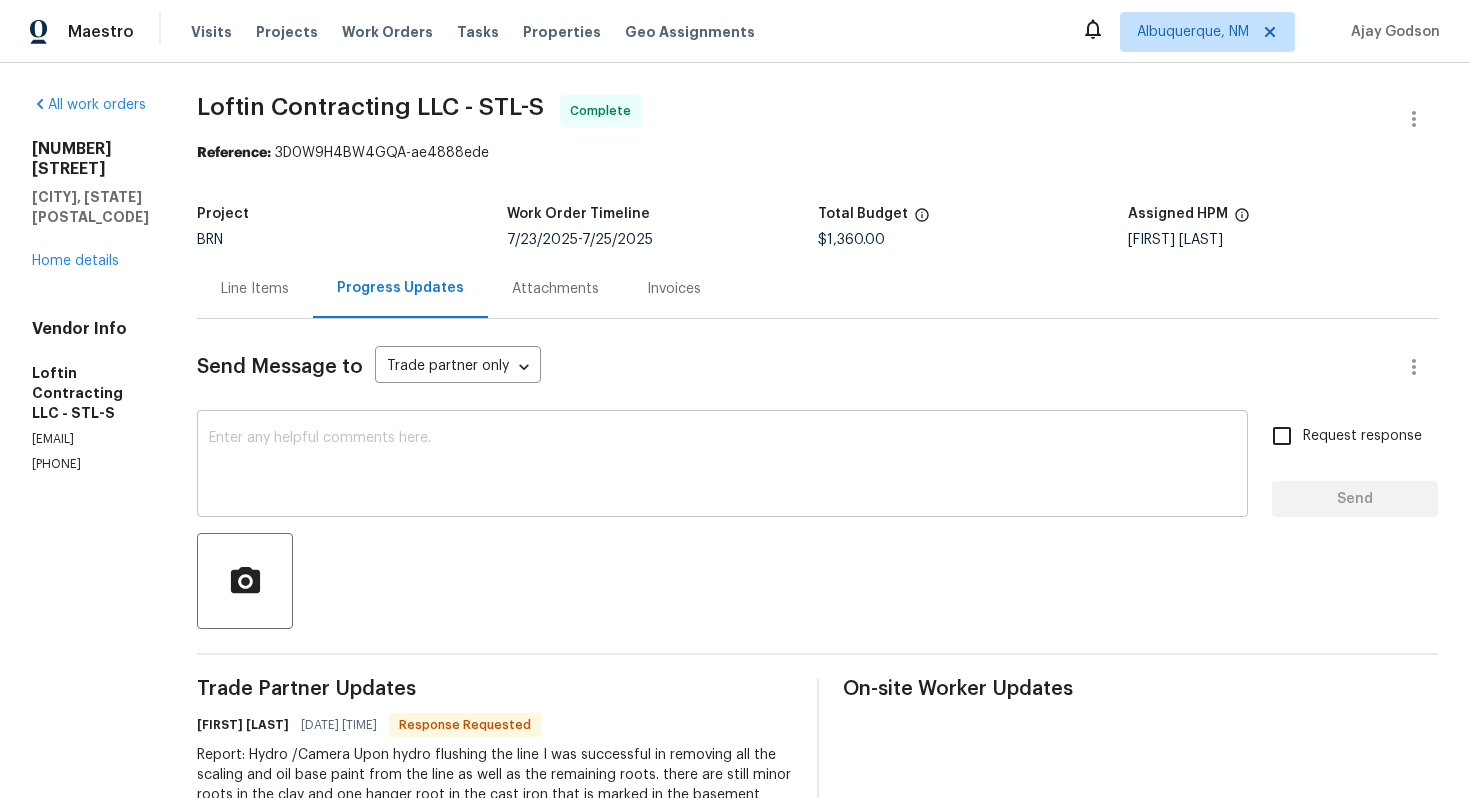 scroll, scrollTop: 0, scrollLeft: 0, axis: both 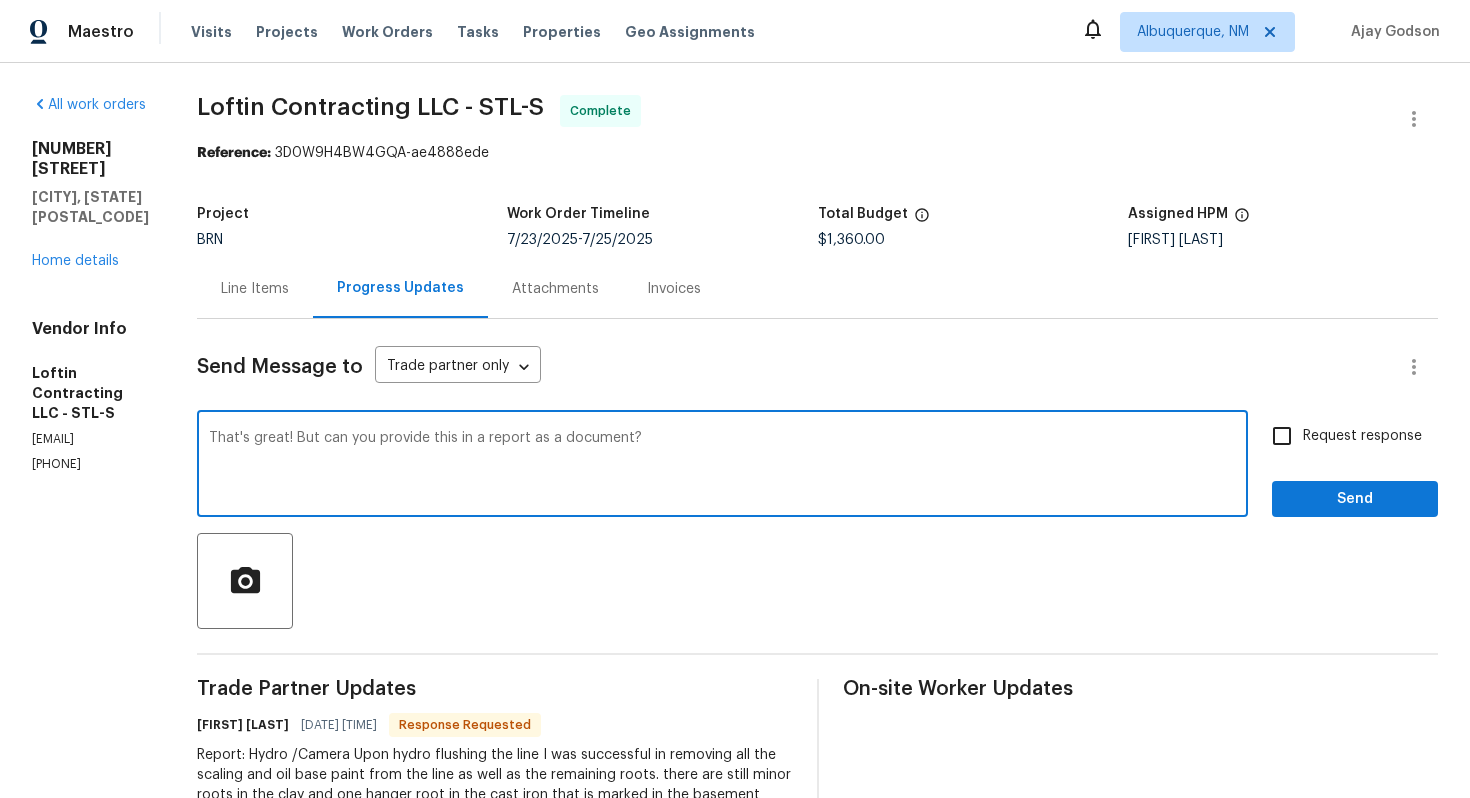 type on "That's great! But can you provide this in a report as a document?" 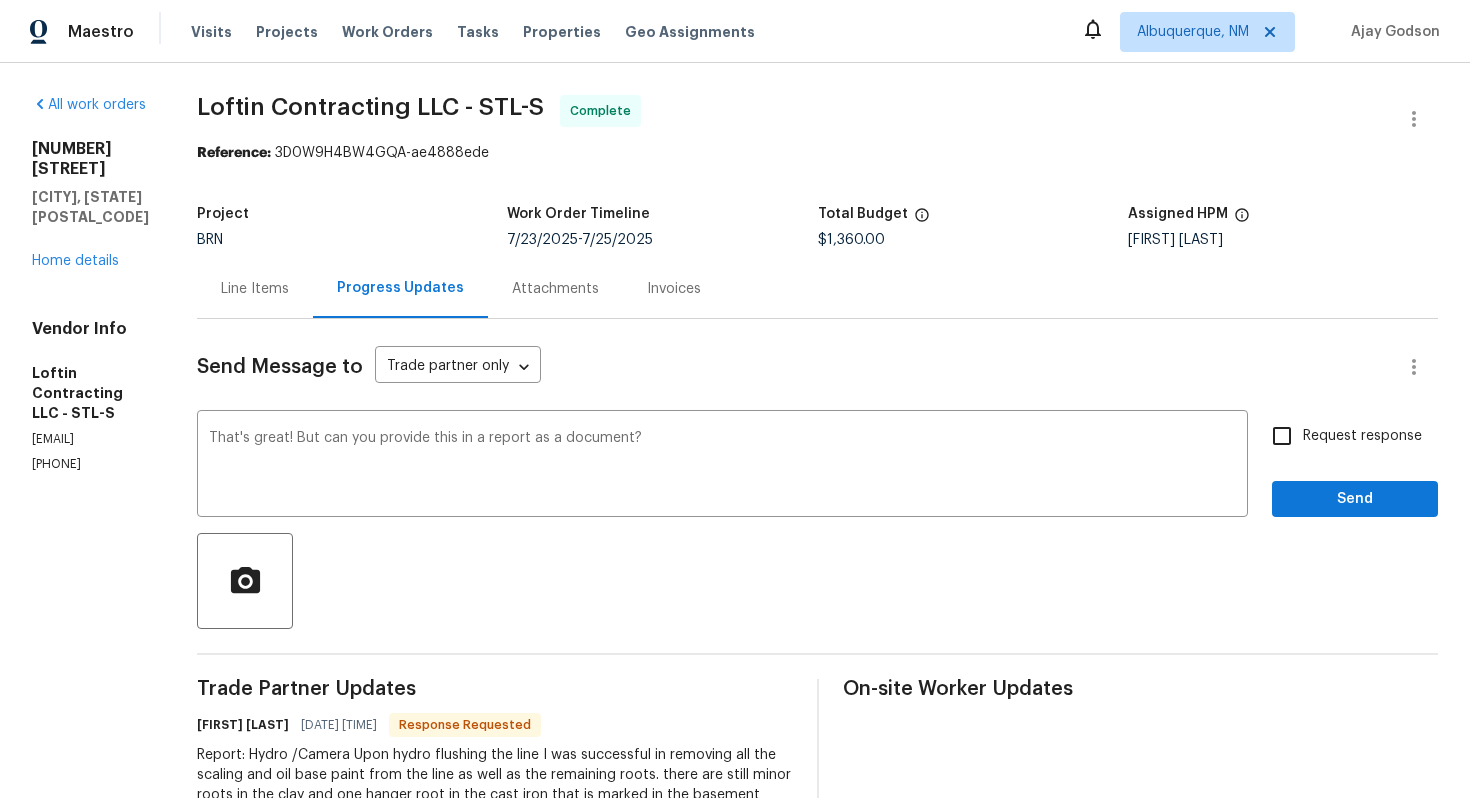 click on "Request response" at bounding box center (1362, 436) 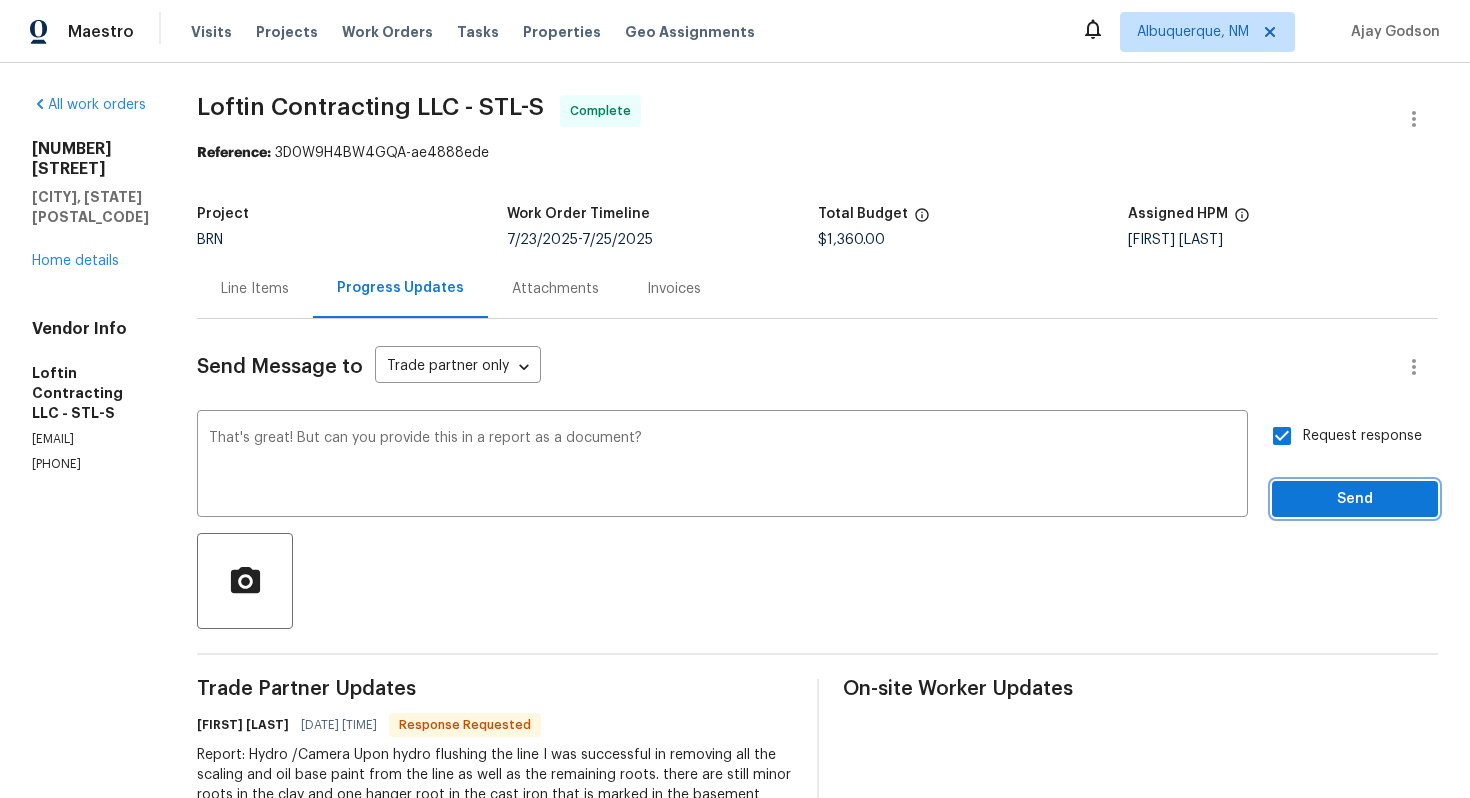click on "Send" at bounding box center (1355, 499) 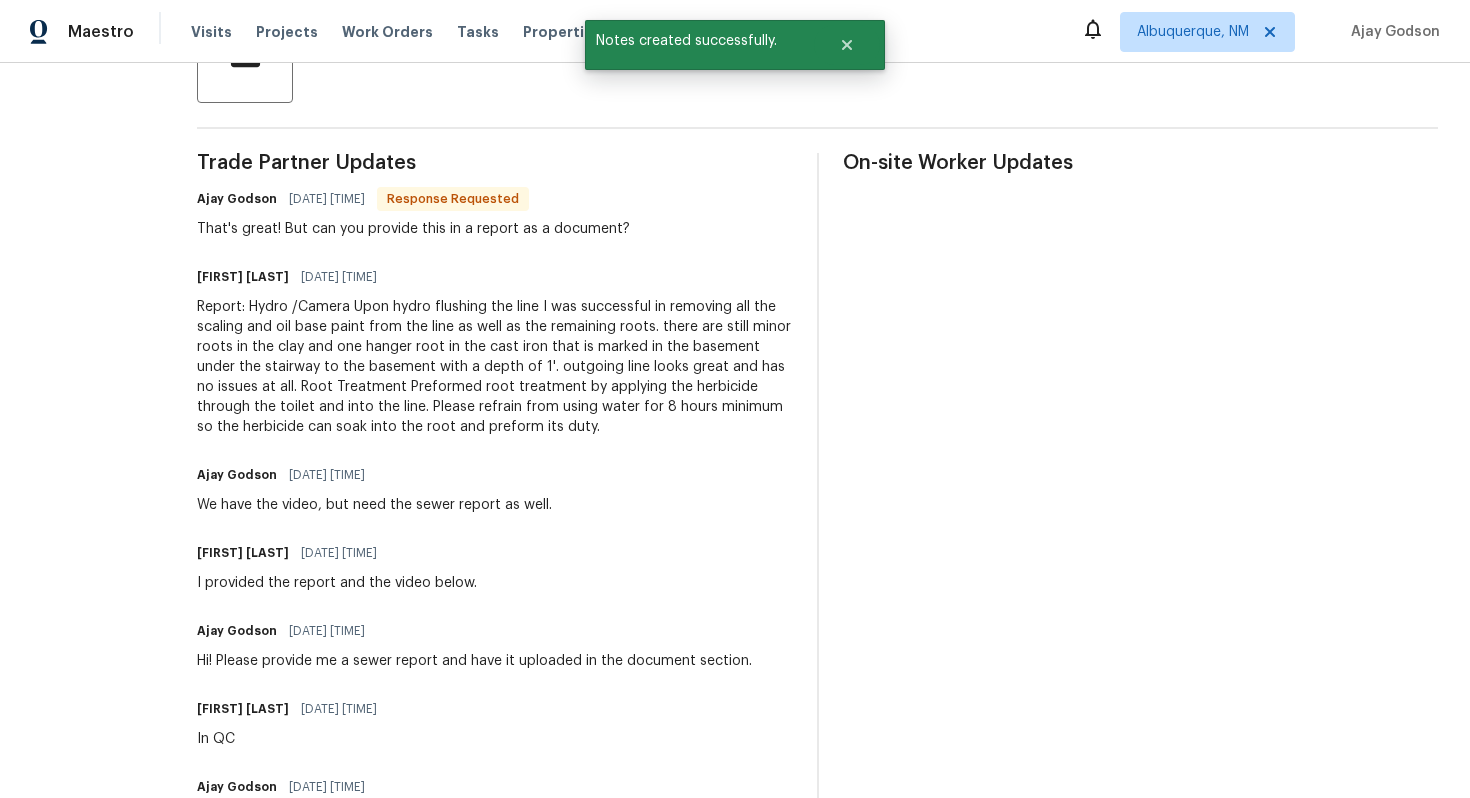 scroll, scrollTop: 415, scrollLeft: 0, axis: vertical 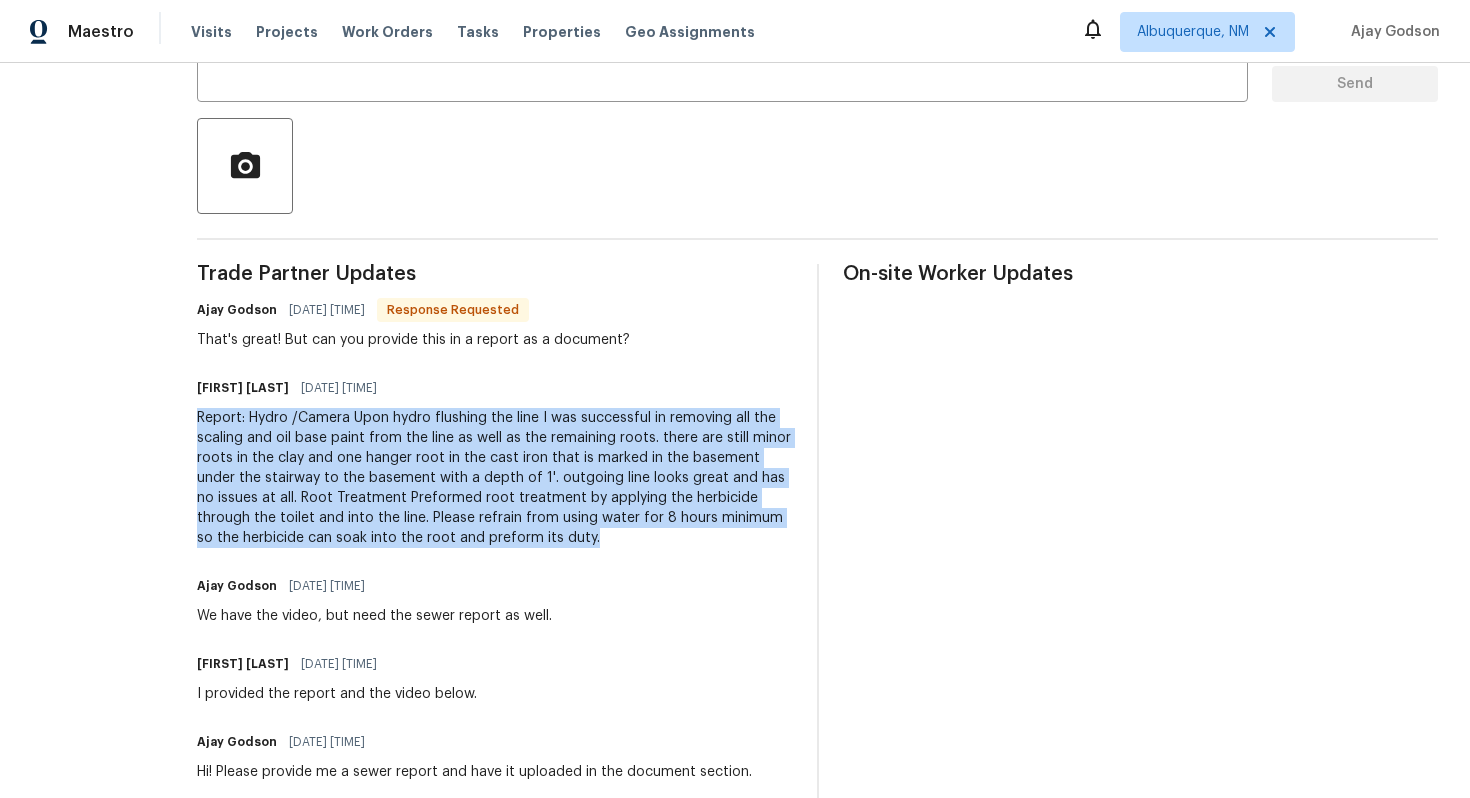 drag, startPoint x: 227, startPoint y: 422, endPoint x: 711, endPoint y: 542, distance: 498.65417 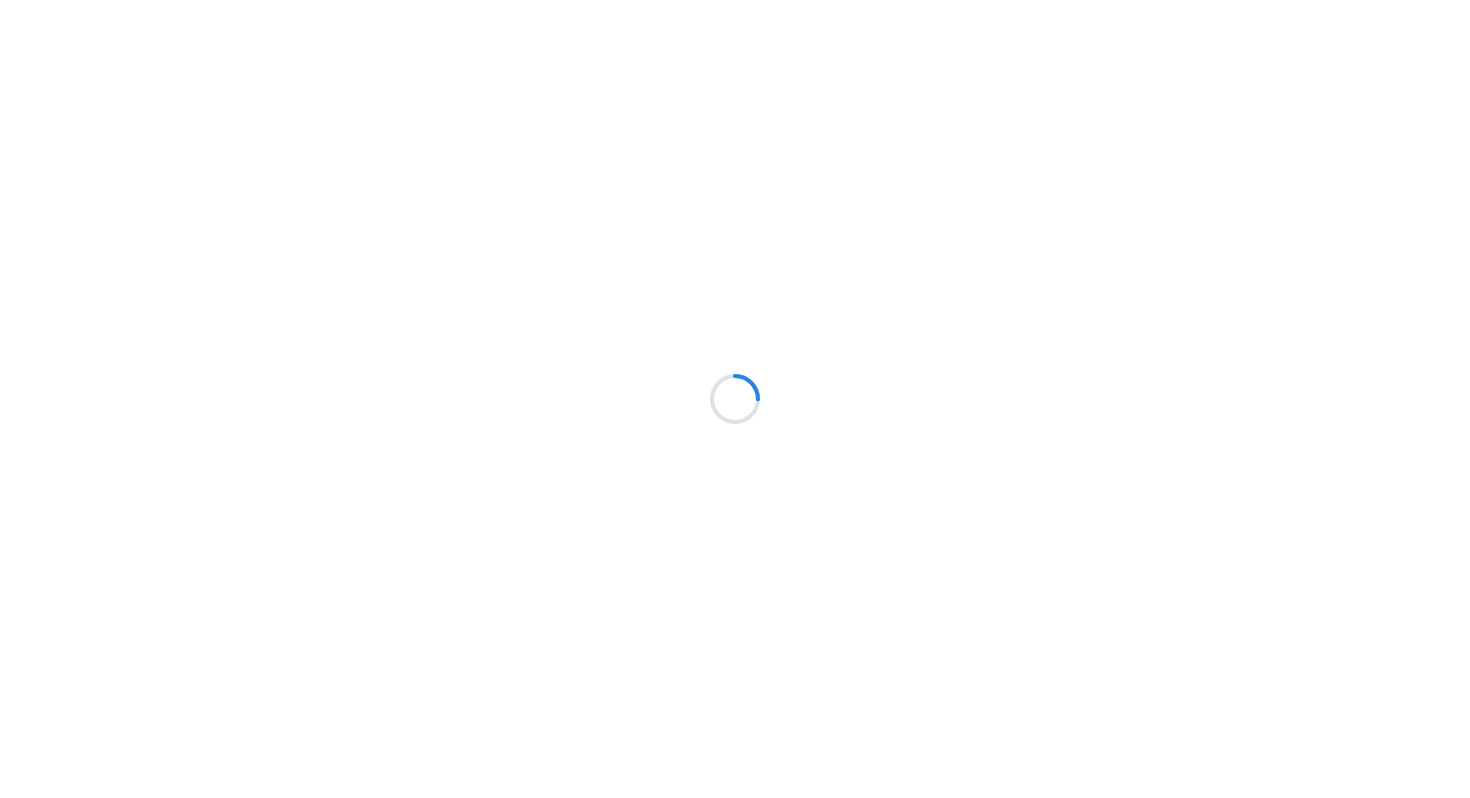 scroll, scrollTop: 0, scrollLeft: 0, axis: both 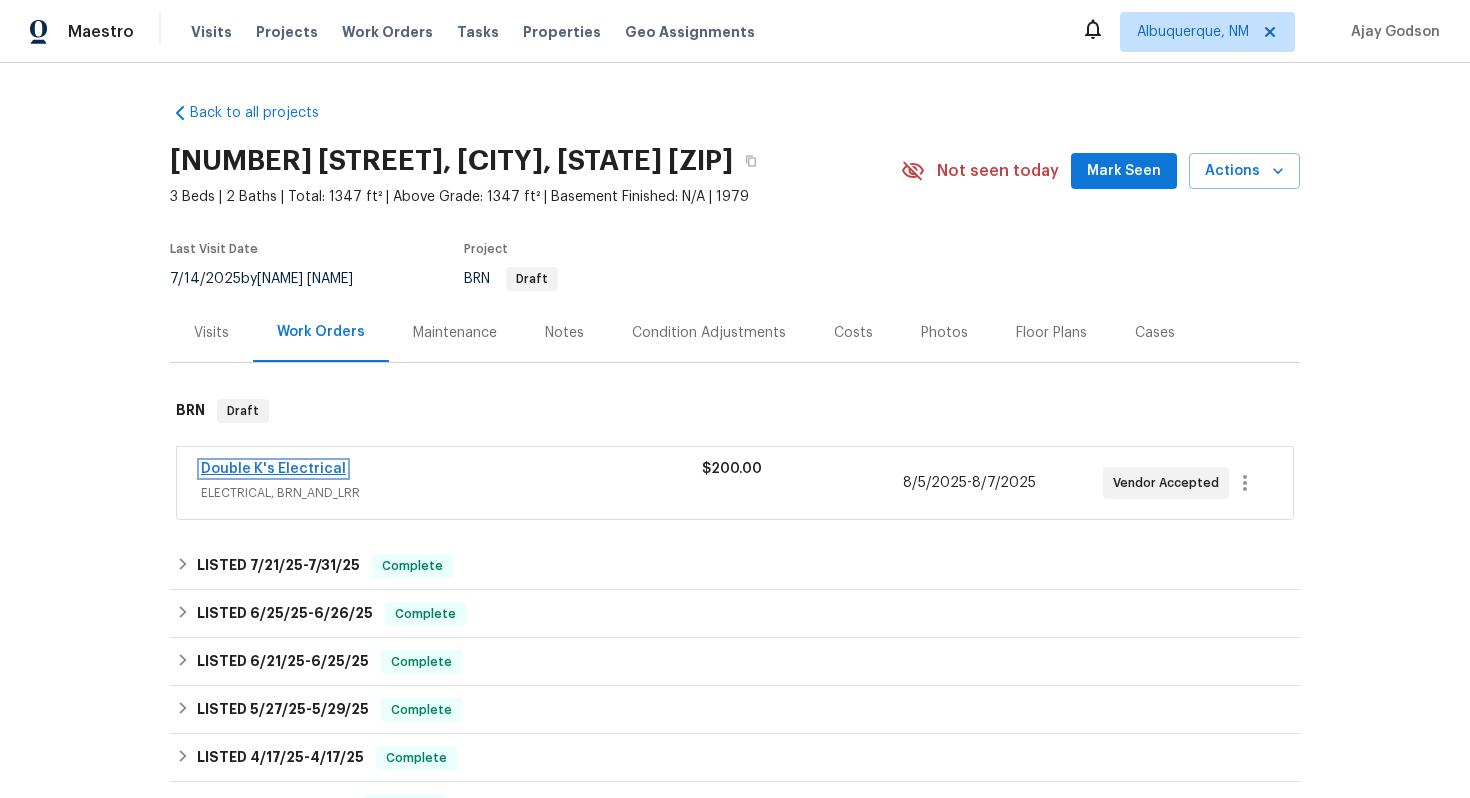 click on "Double K's Electrical" at bounding box center (273, 469) 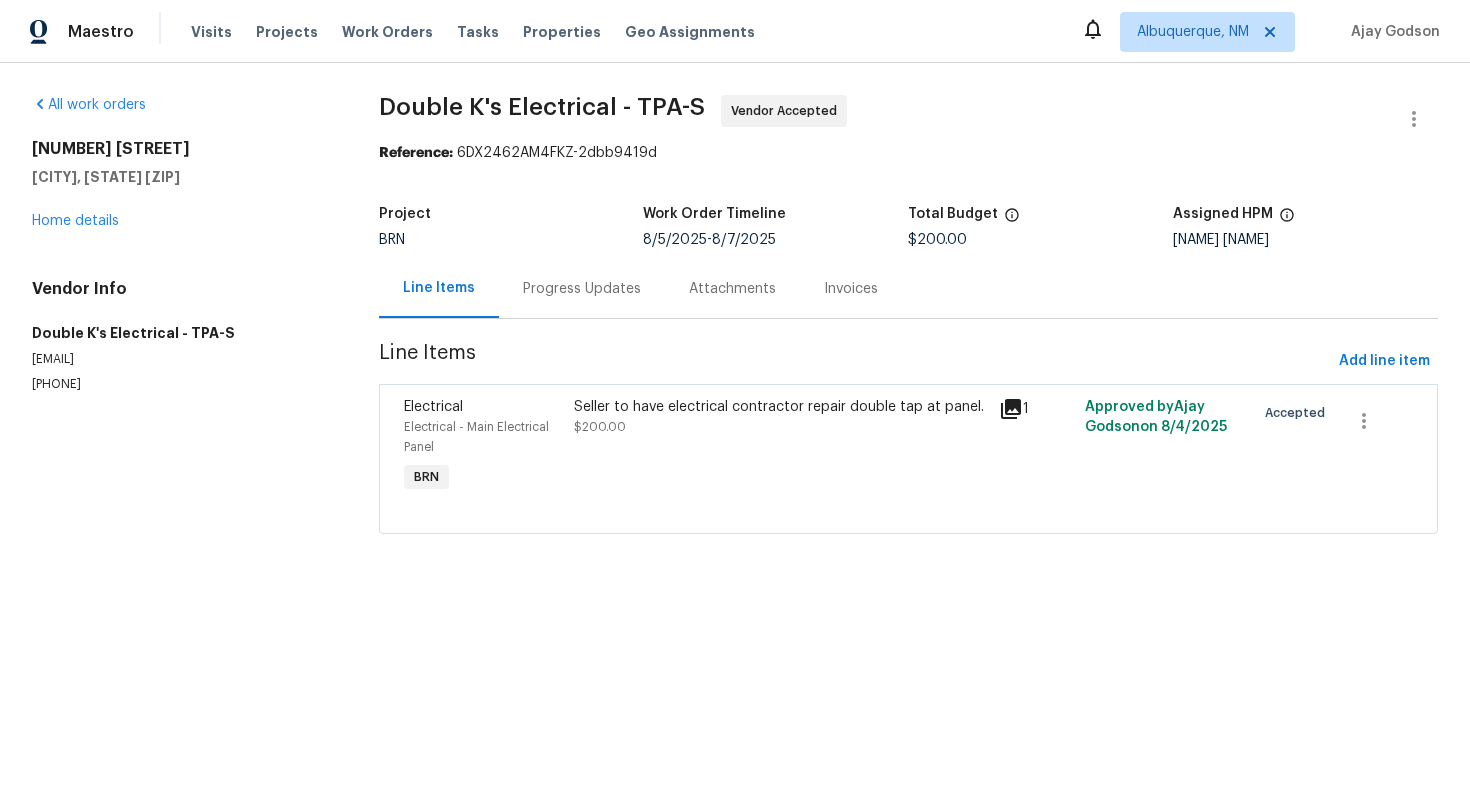 click on "Progress Updates" at bounding box center [582, 289] 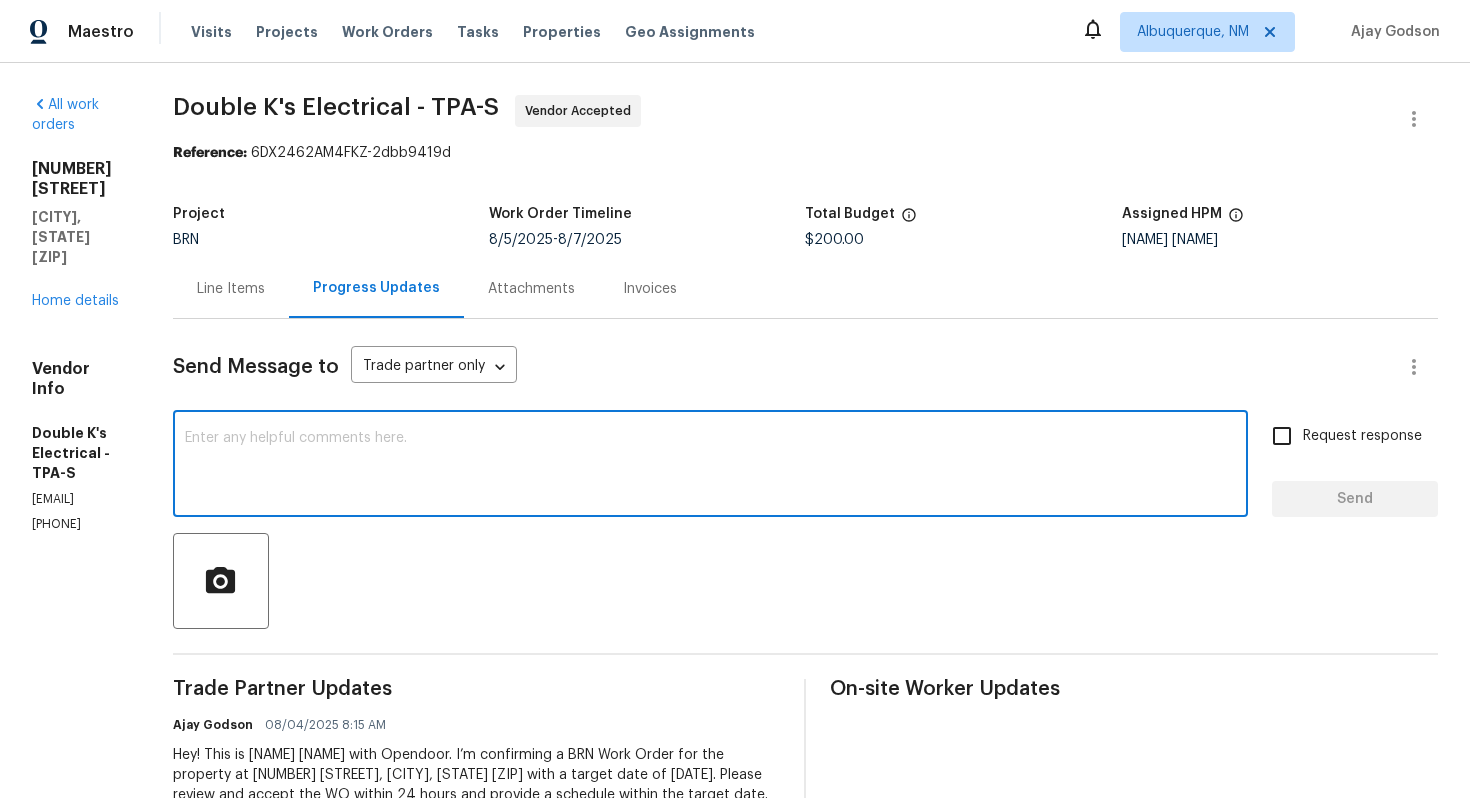 click at bounding box center [710, 466] 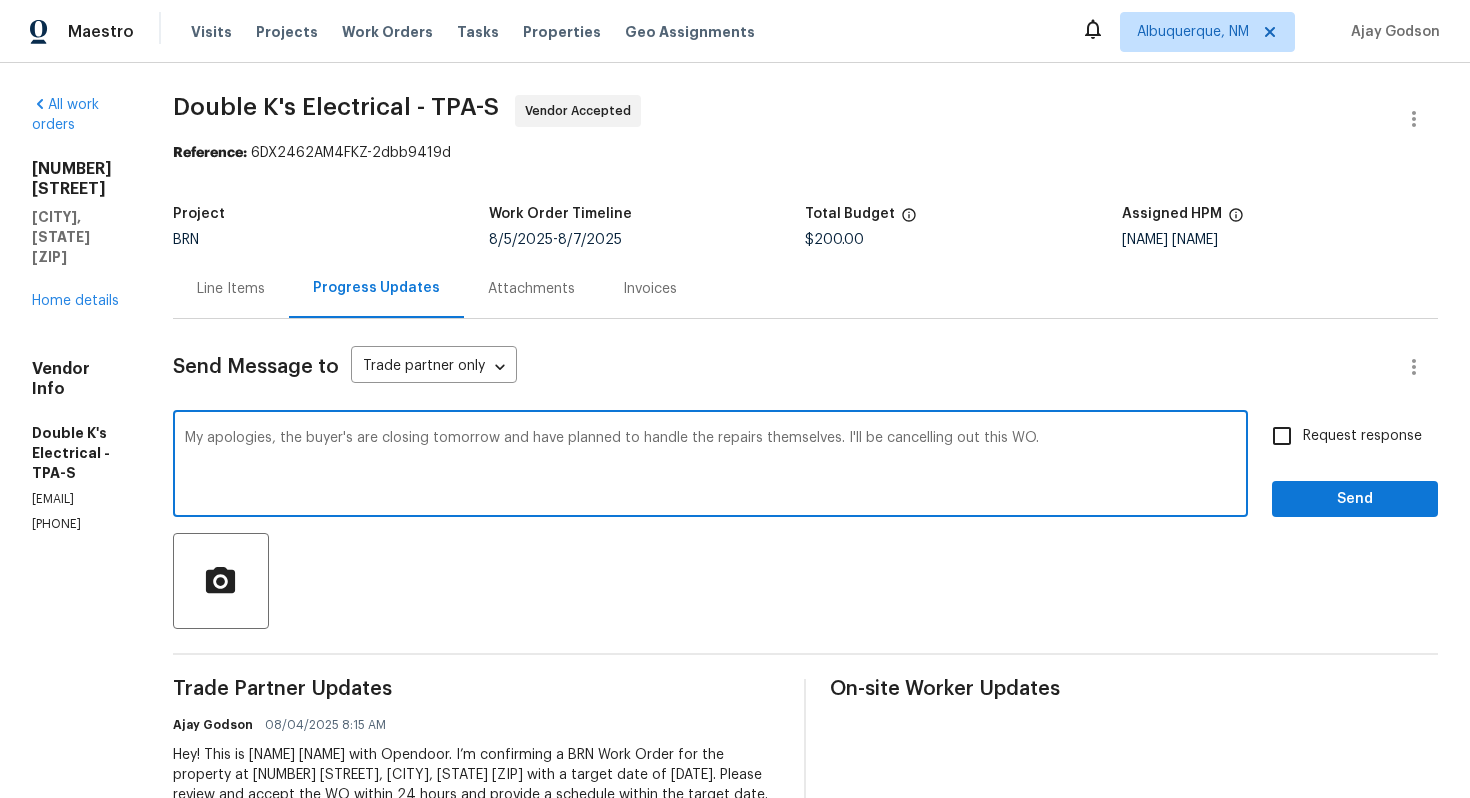 type on "My apologies, the buyer's are closing tomorrow and have planned to handle the repairs themselves. I'll be cancelling out this WO." 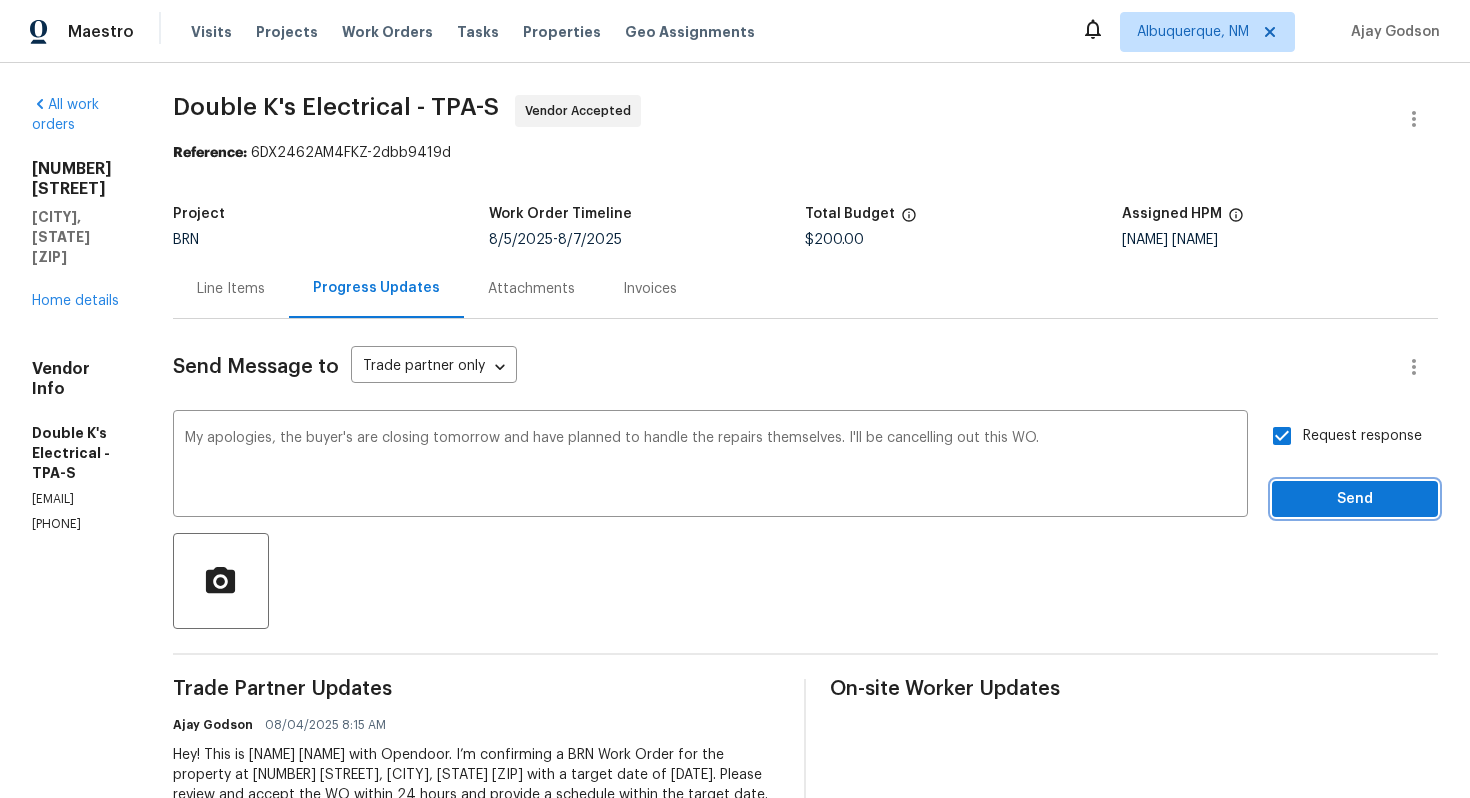 click on "Send" at bounding box center [1355, 499] 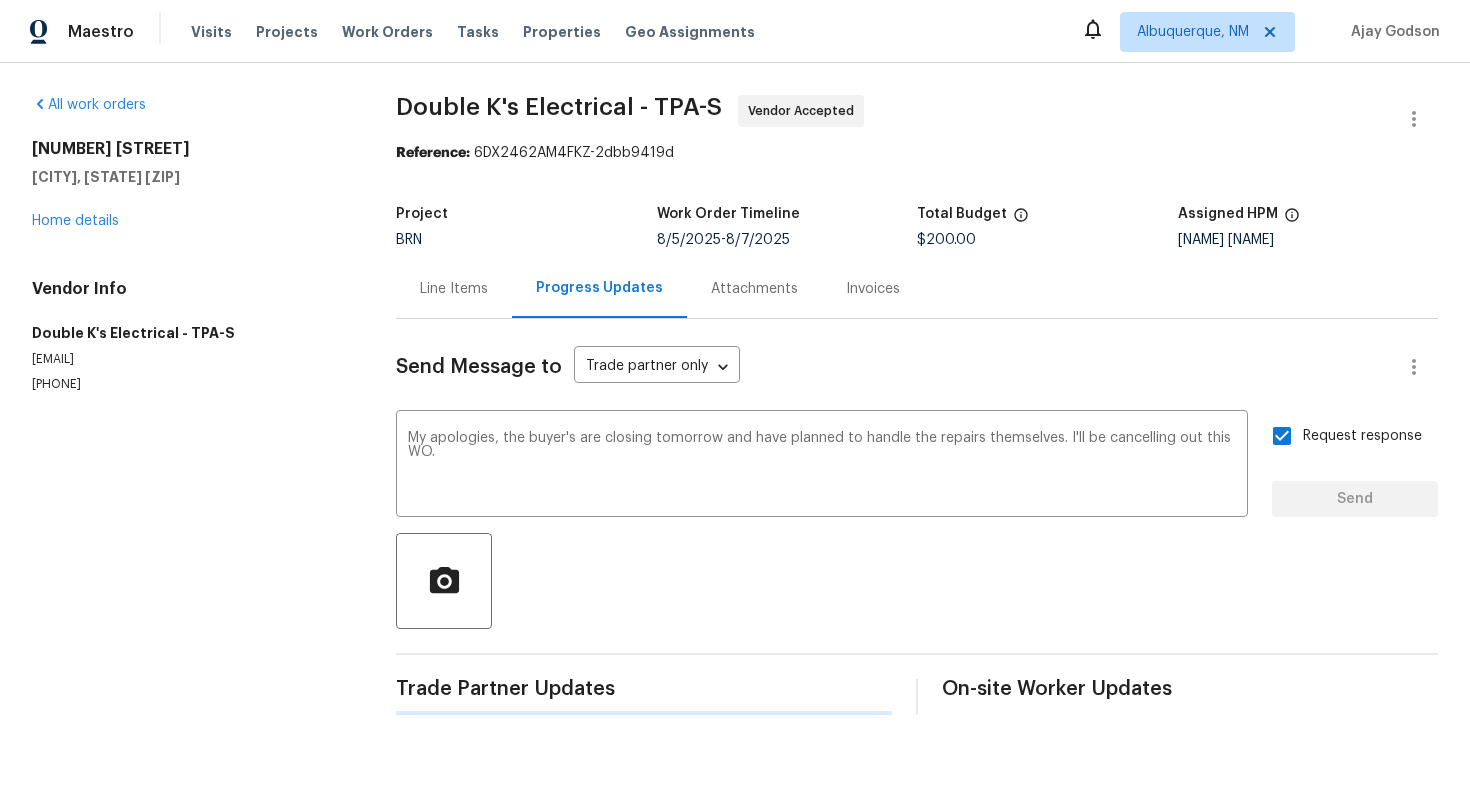 type 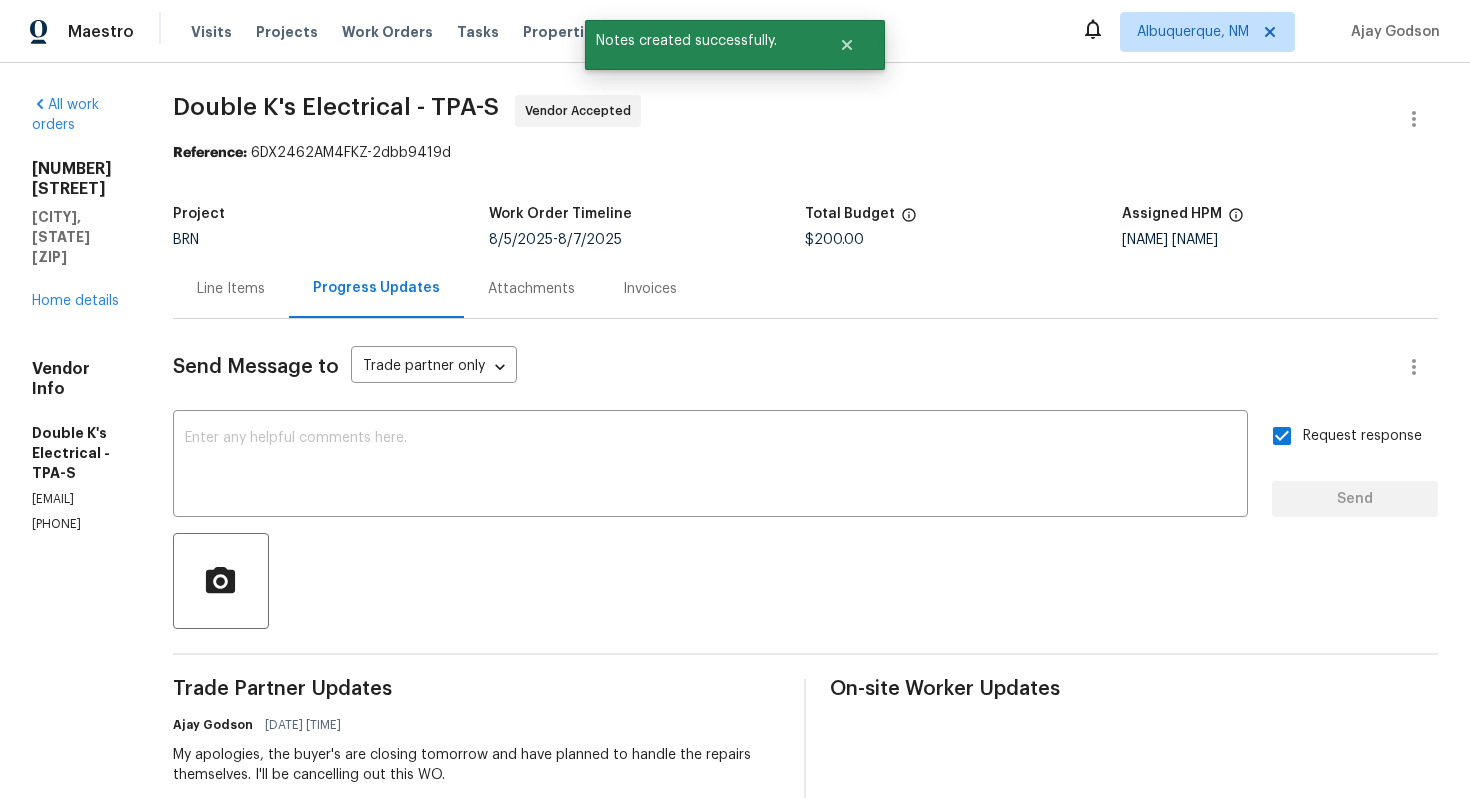 click on "Line Items" at bounding box center (231, 289) 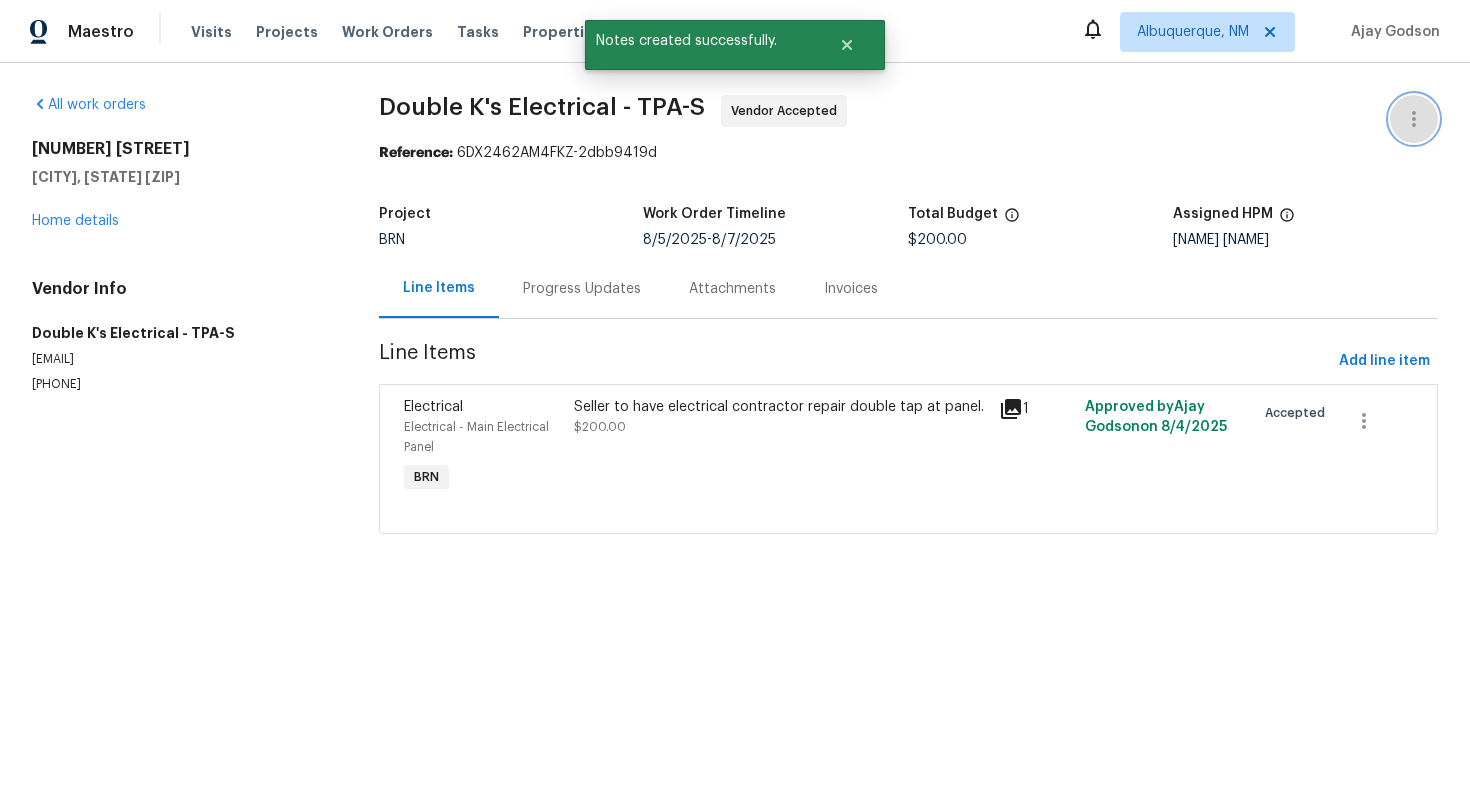 click at bounding box center [1414, 119] 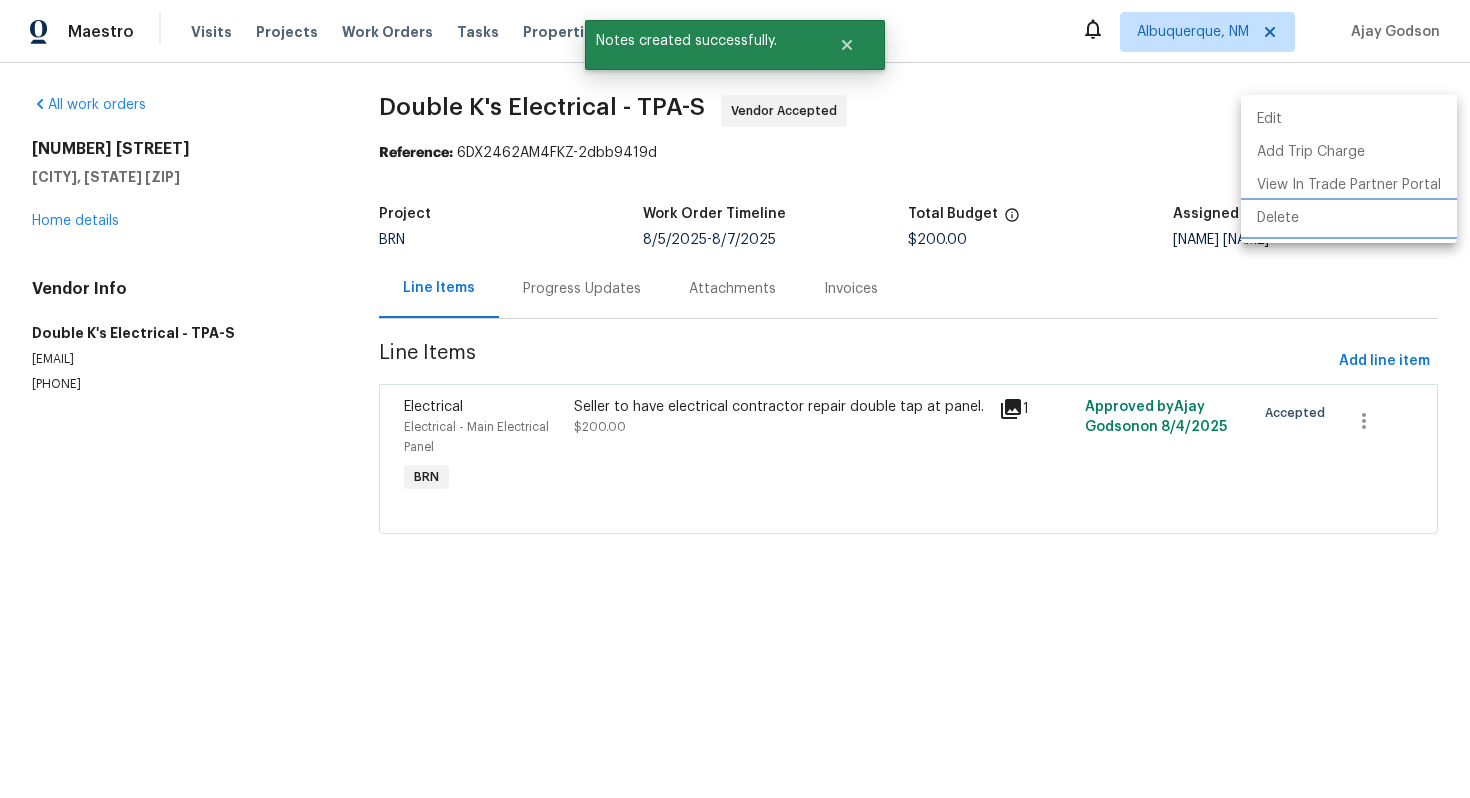 click on "Delete" at bounding box center [1349, 218] 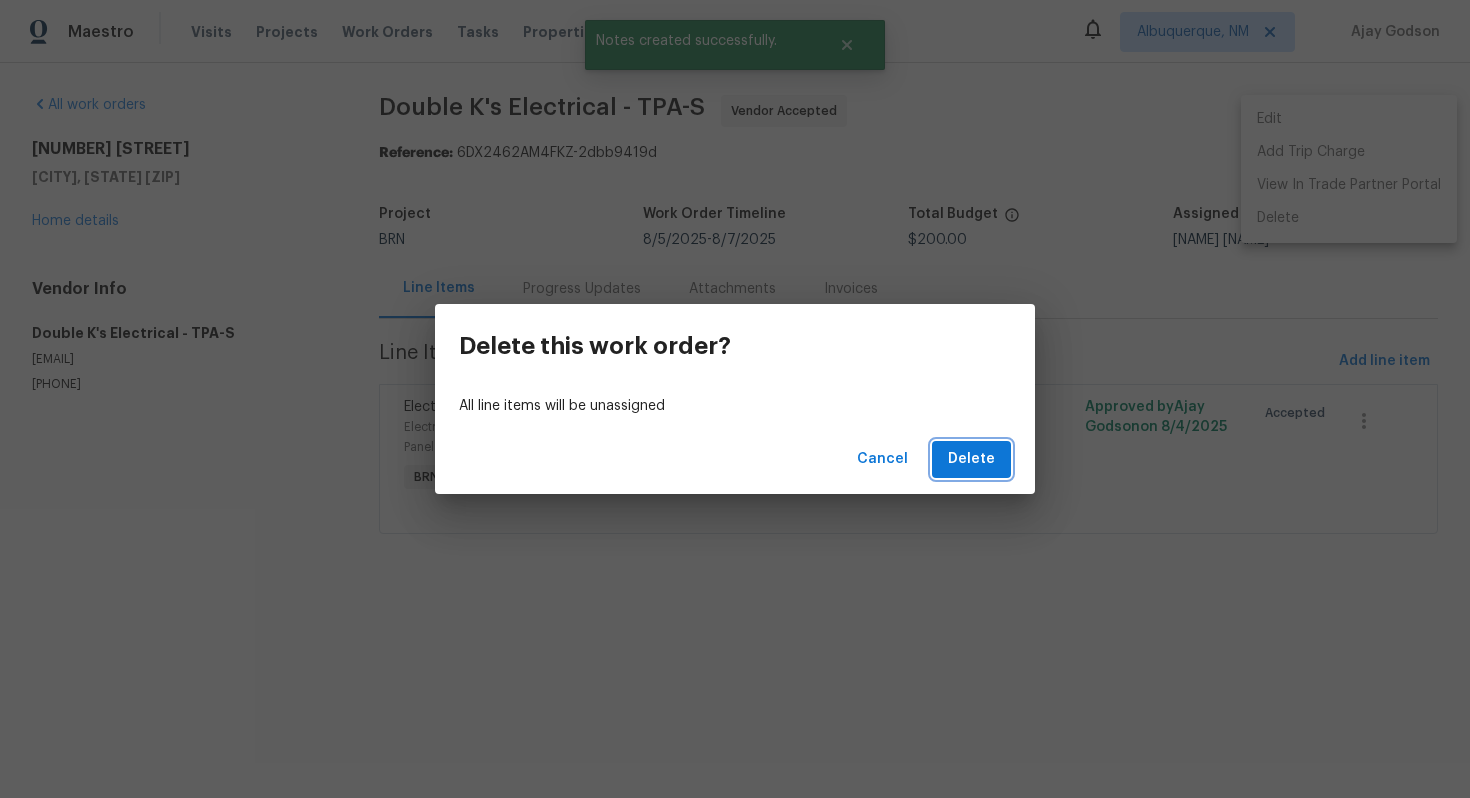 click on "Delete" at bounding box center (971, 459) 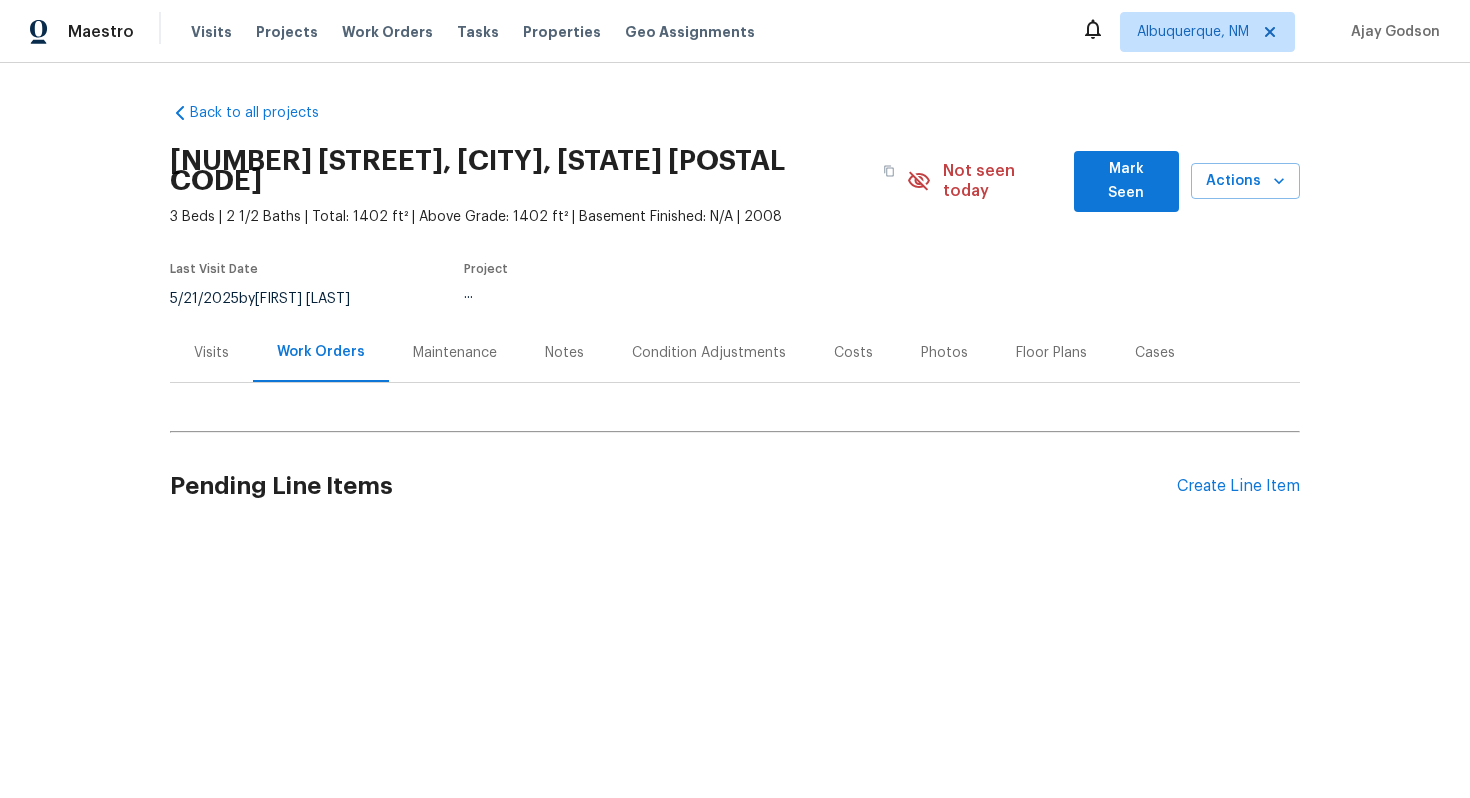 scroll, scrollTop: 0, scrollLeft: 0, axis: both 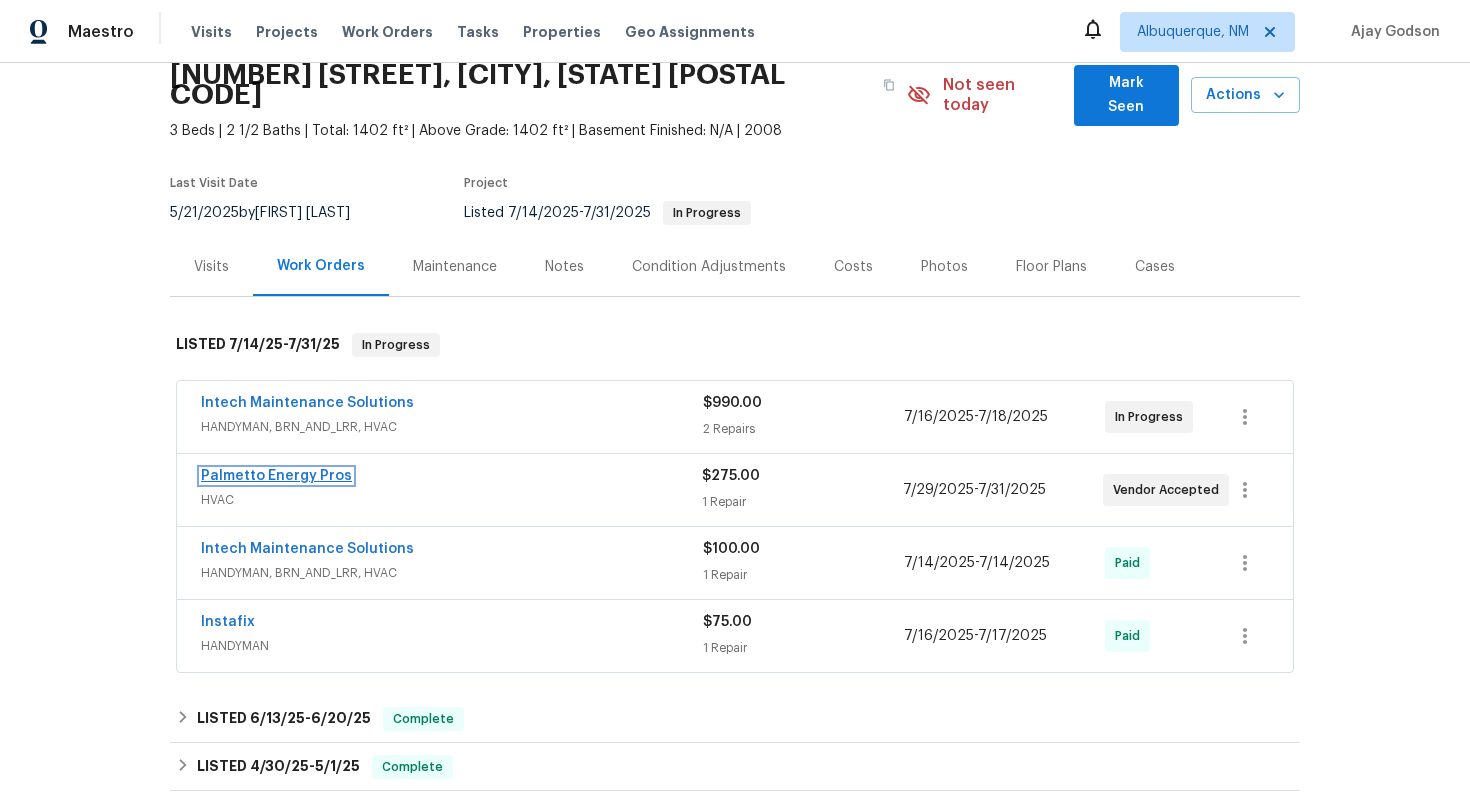click on "Palmetto Energy Pros" at bounding box center (276, 476) 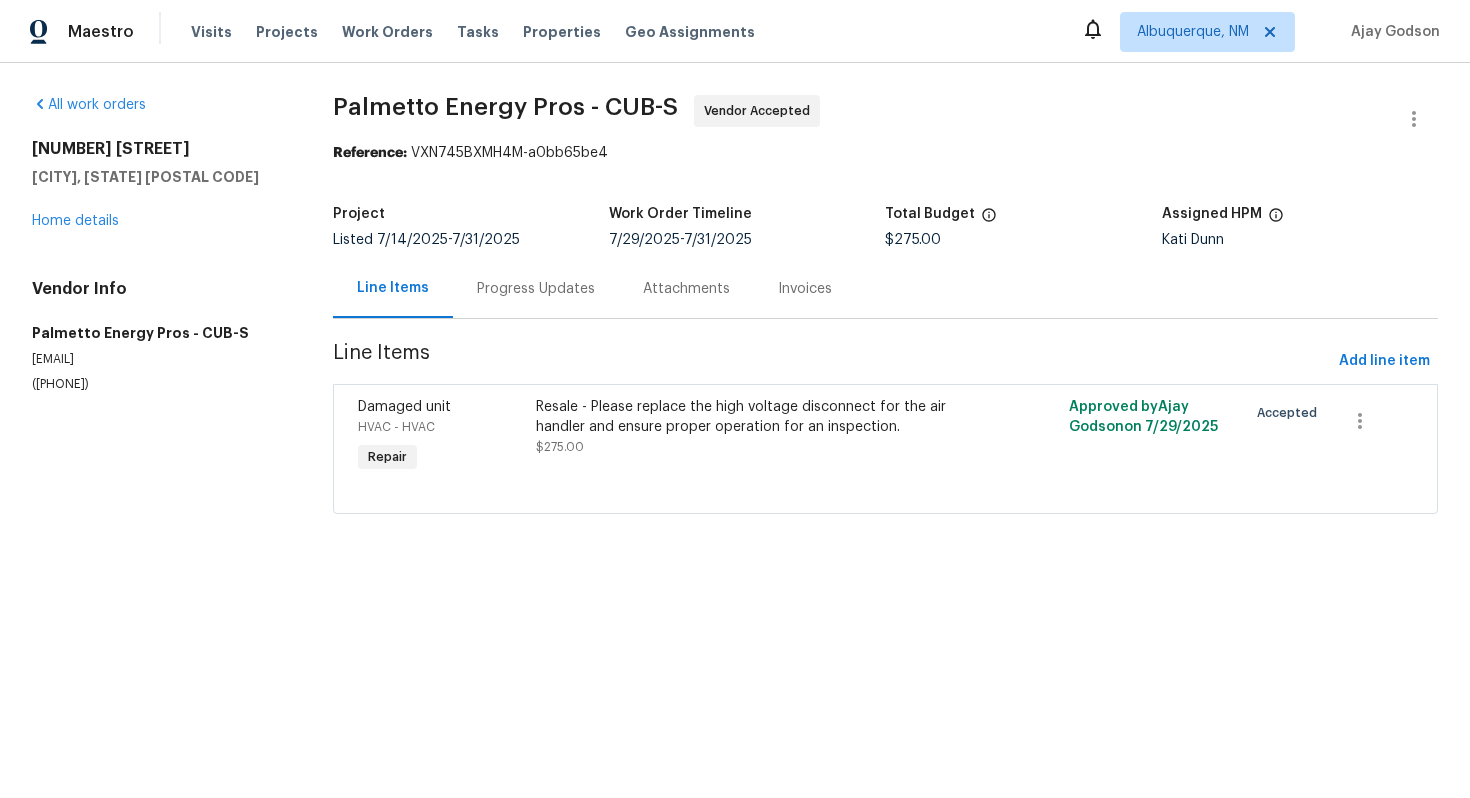 click on "Progress Updates" at bounding box center [536, 289] 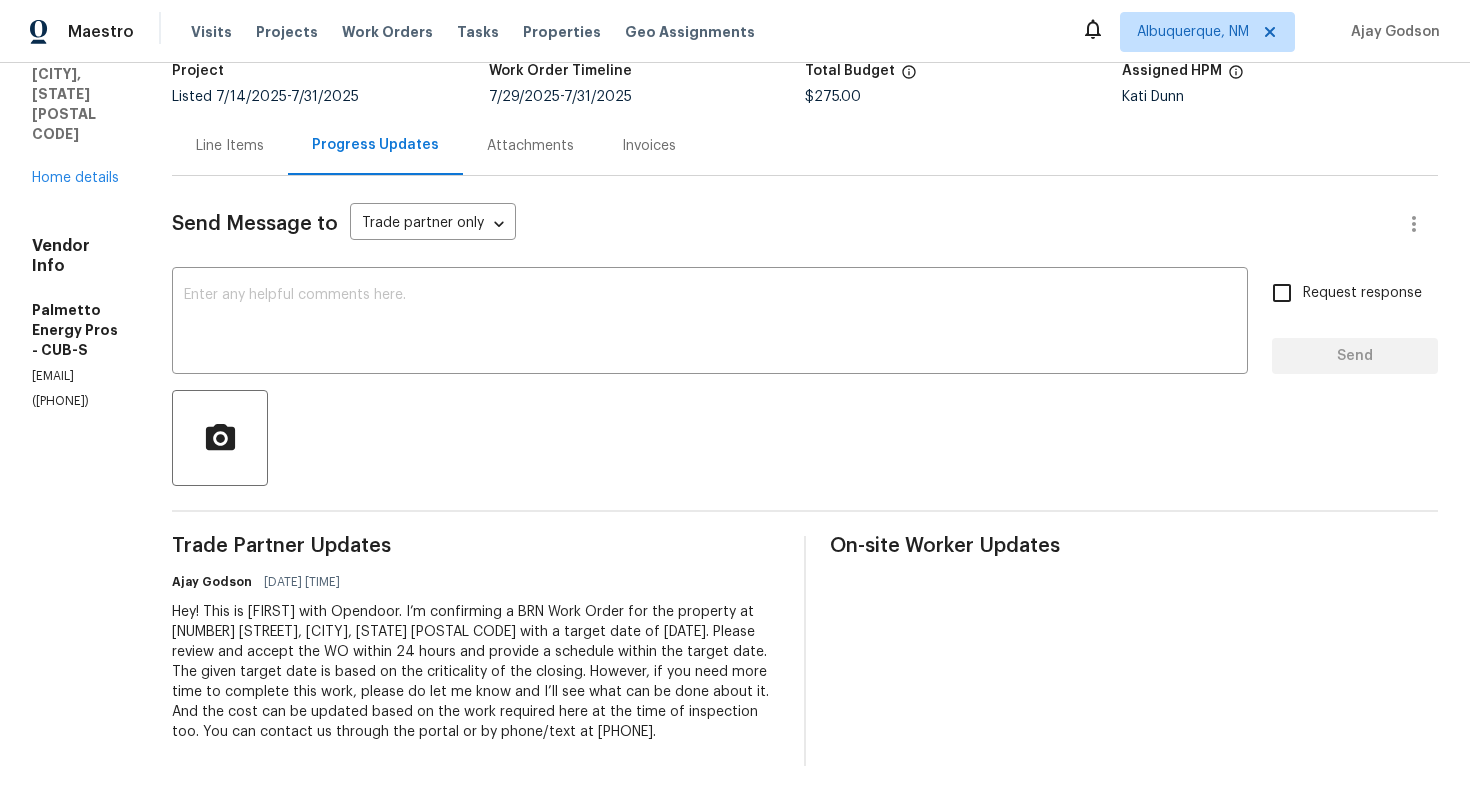 scroll, scrollTop: 0, scrollLeft: 0, axis: both 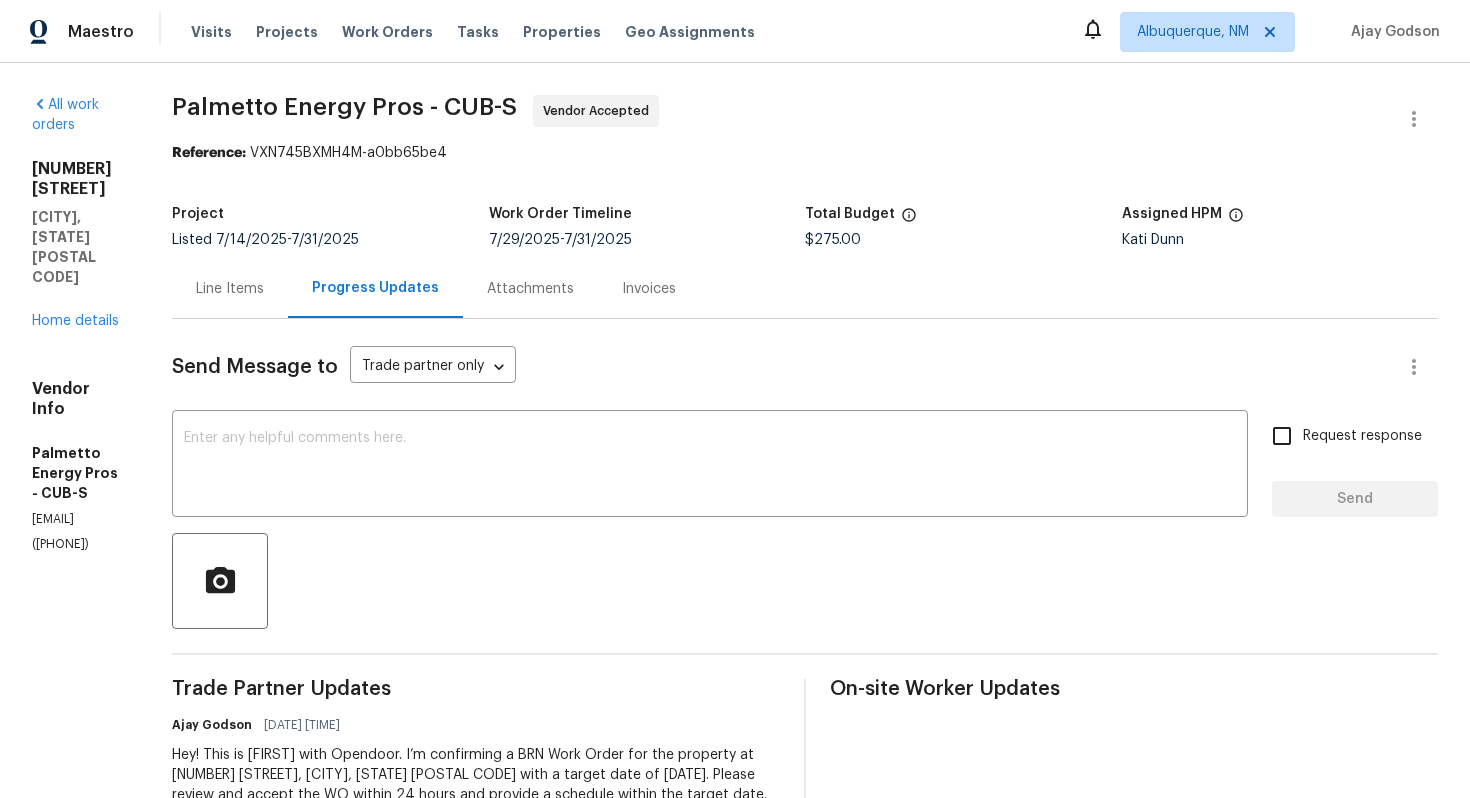 drag, startPoint x: 29, startPoint y: 399, endPoint x: 135, endPoint y: 399, distance: 106 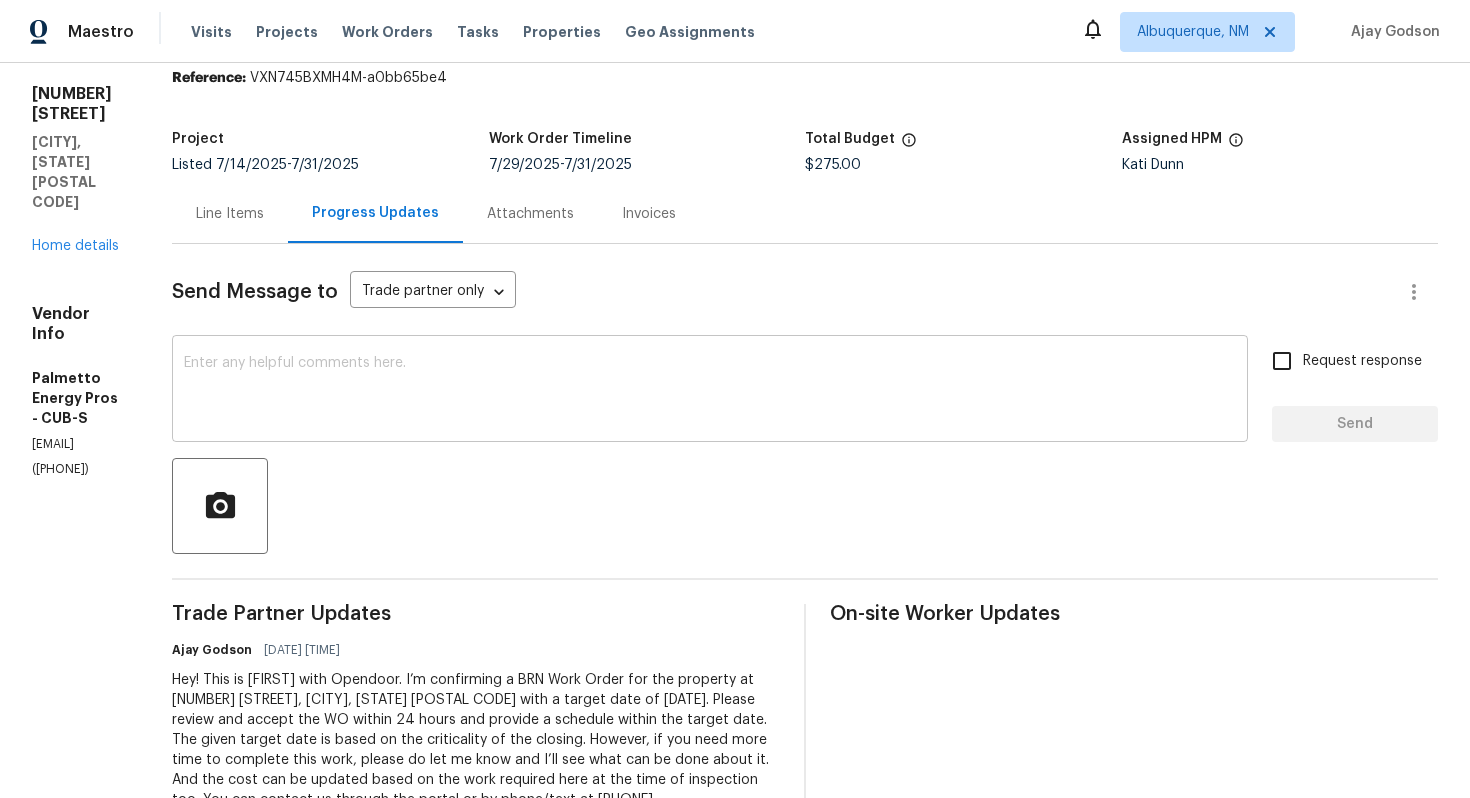 scroll, scrollTop: 0, scrollLeft: 0, axis: both 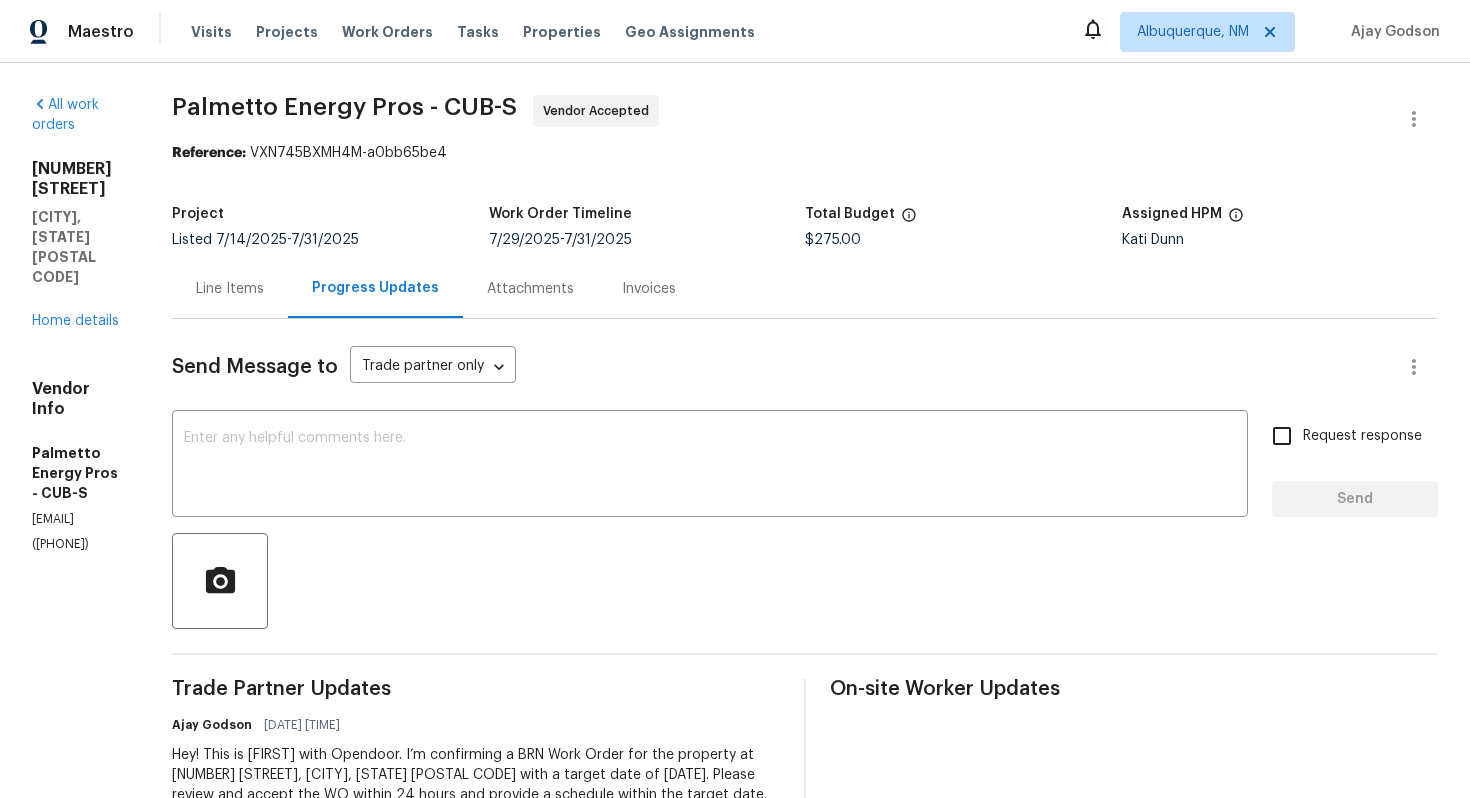 click on "Line Items" at bounding box center (230, 288) 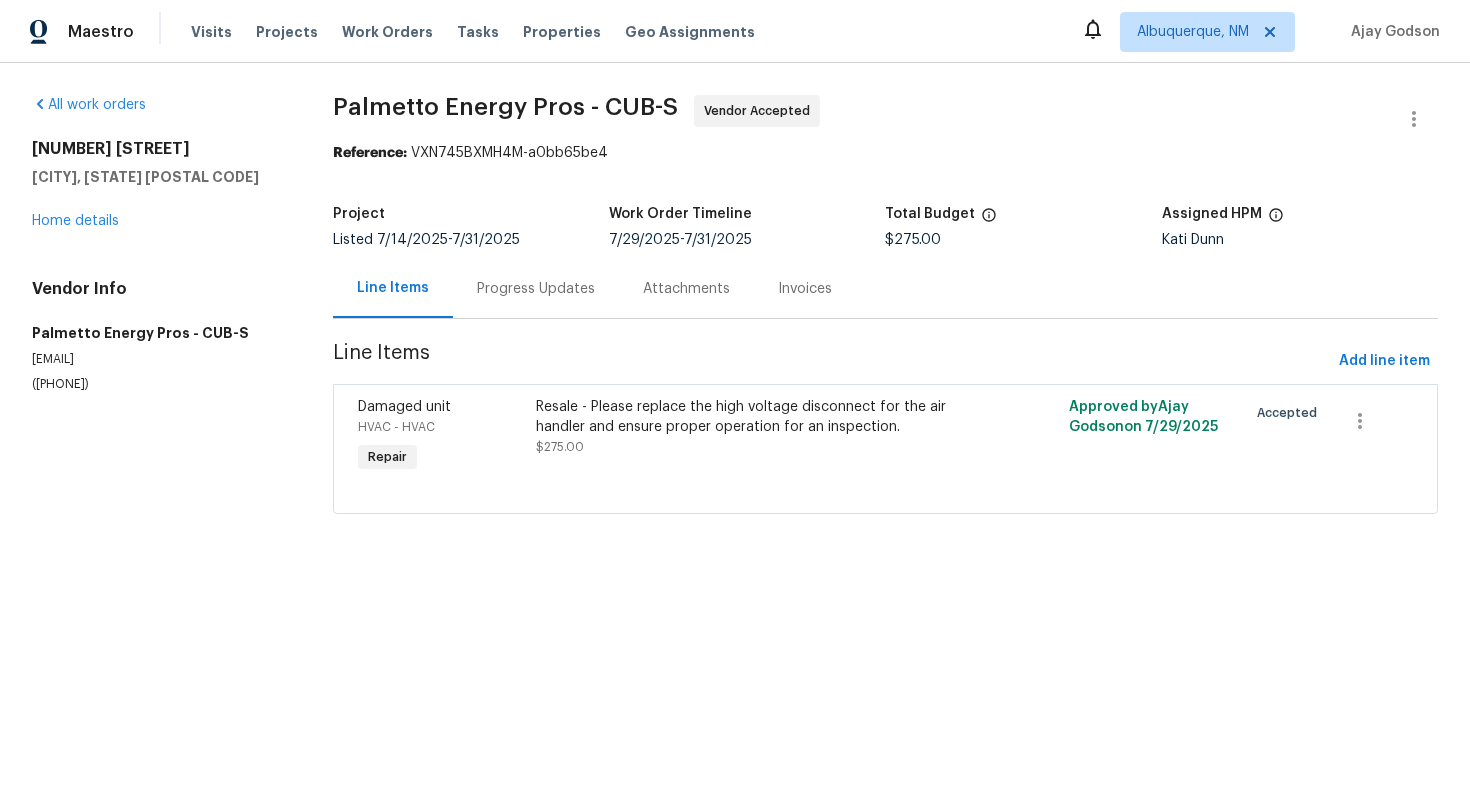 click on "Progress Updates" at bounding box center [536, 289] 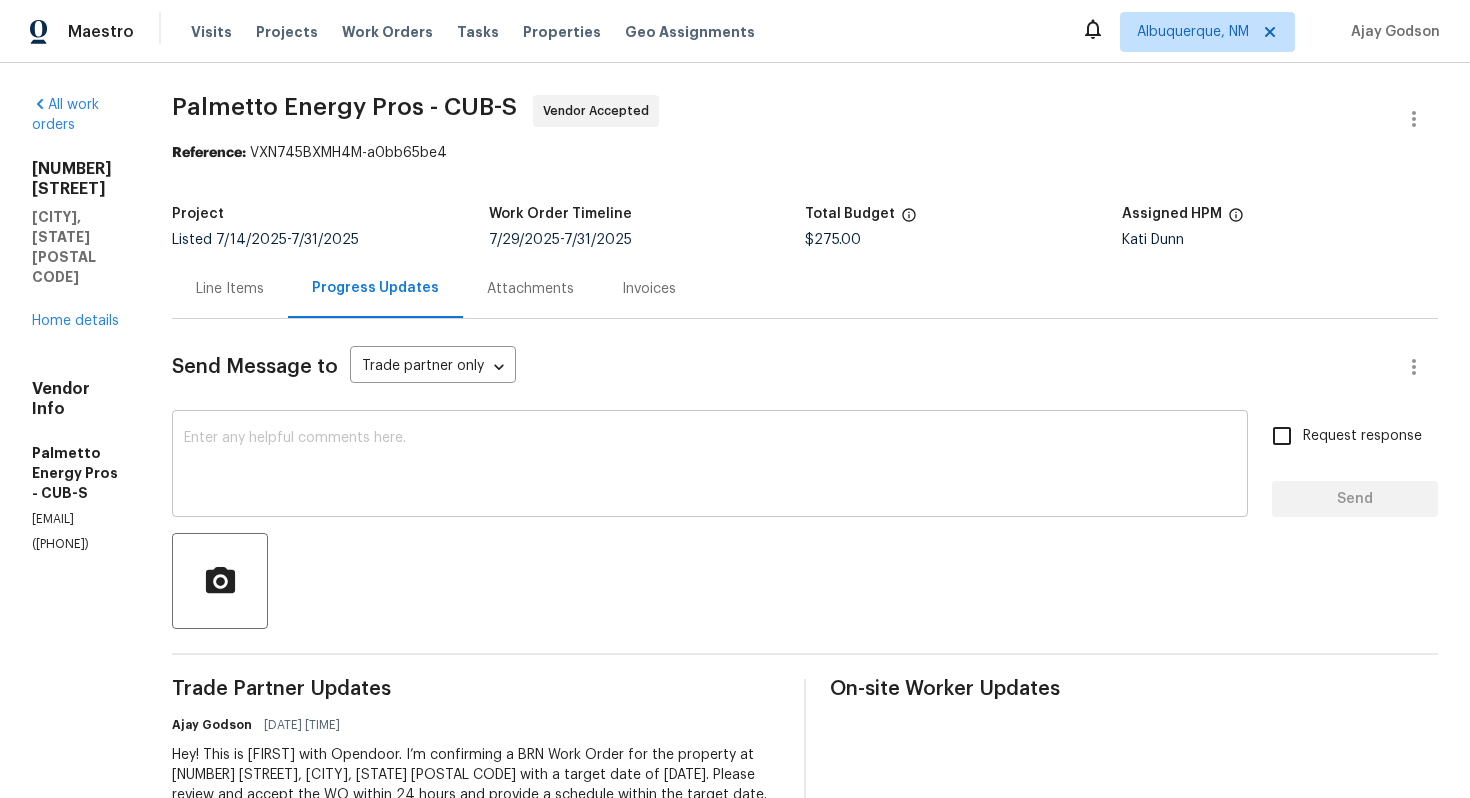 click at bounding box center (710, 466) 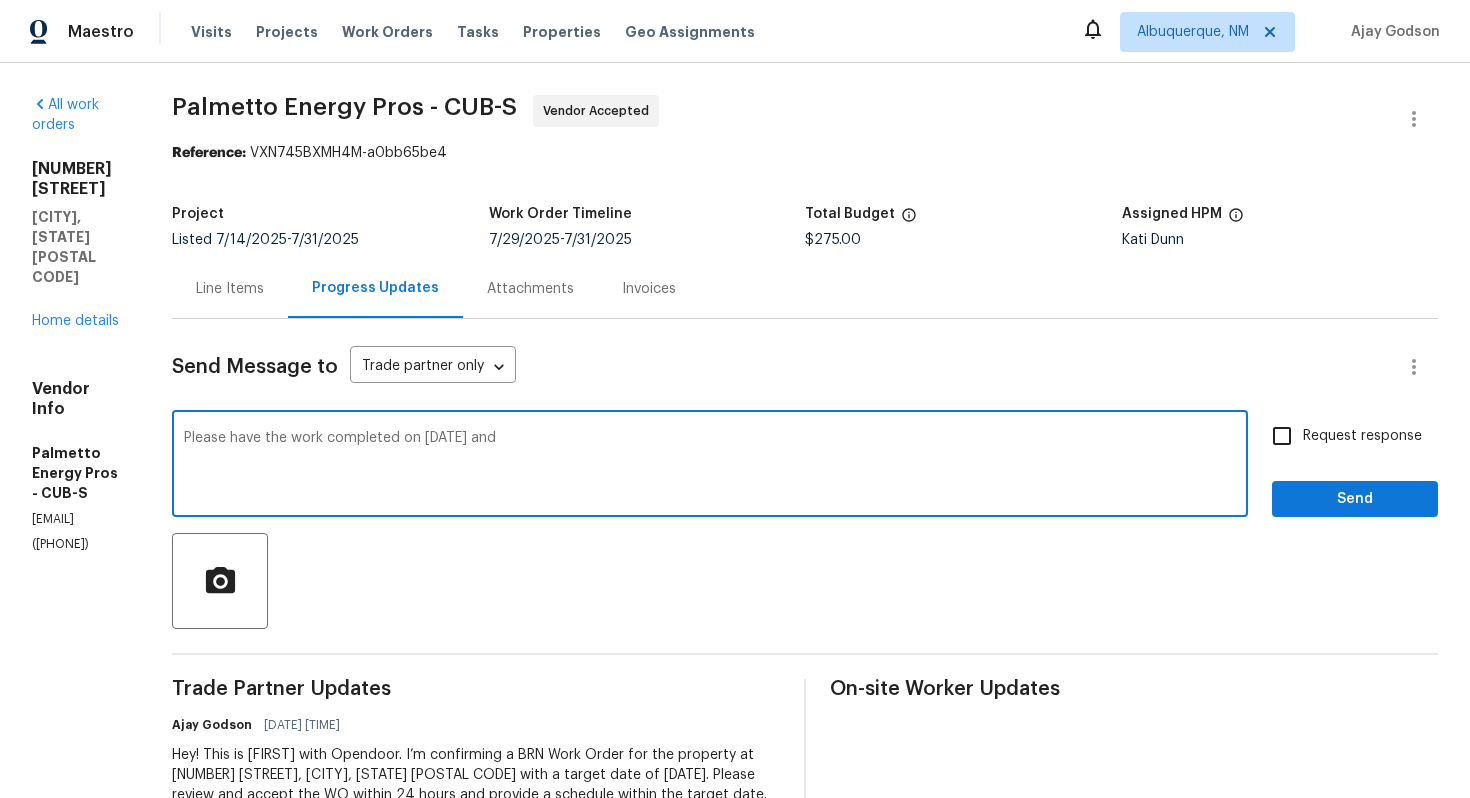 click on "Please have the work completed on 8/8 and" at bounding box center [710, 466] 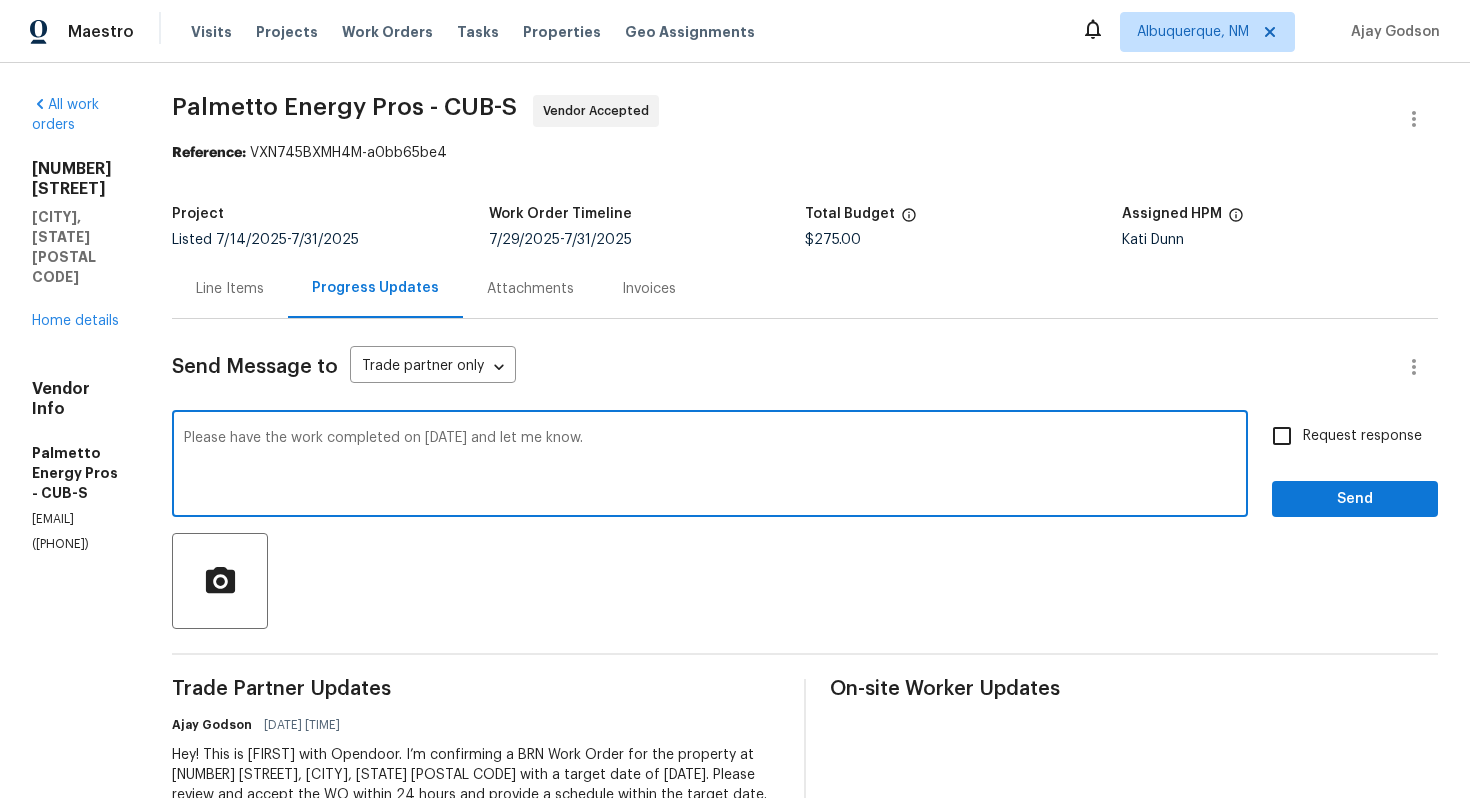type on "Please have the work completed on 8/8 and let me know." 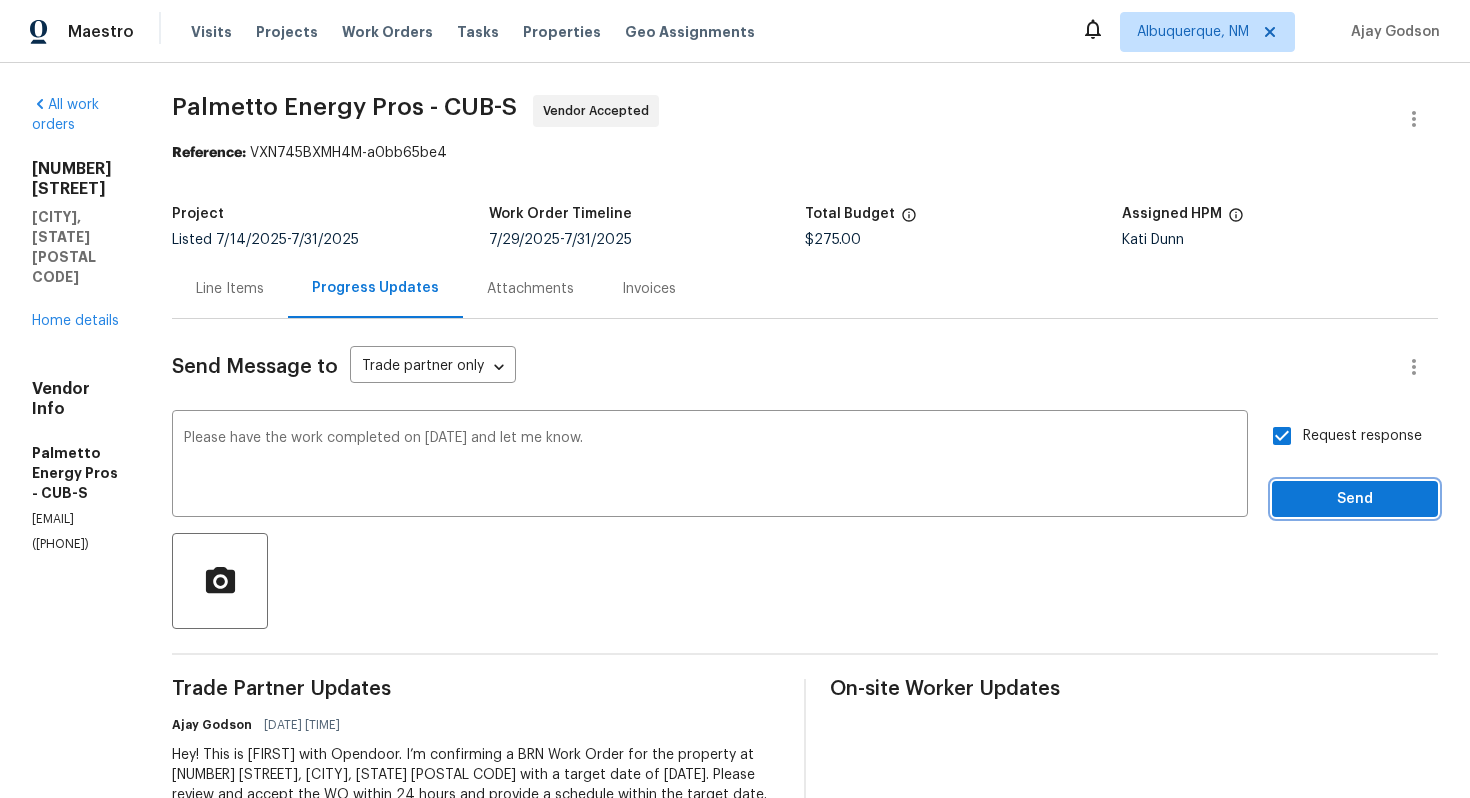 click on "Send" at bounding box center (1355, 499) 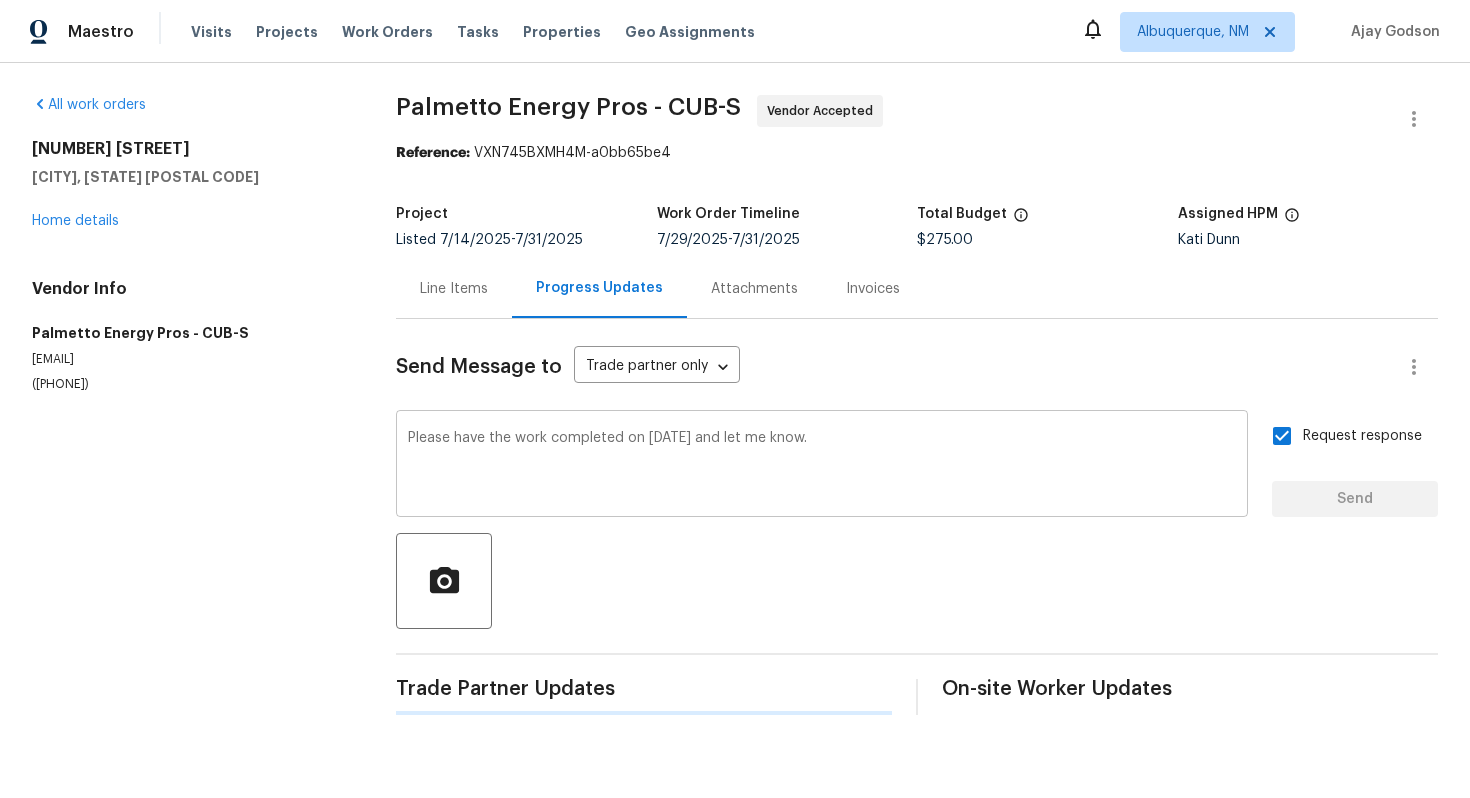 type 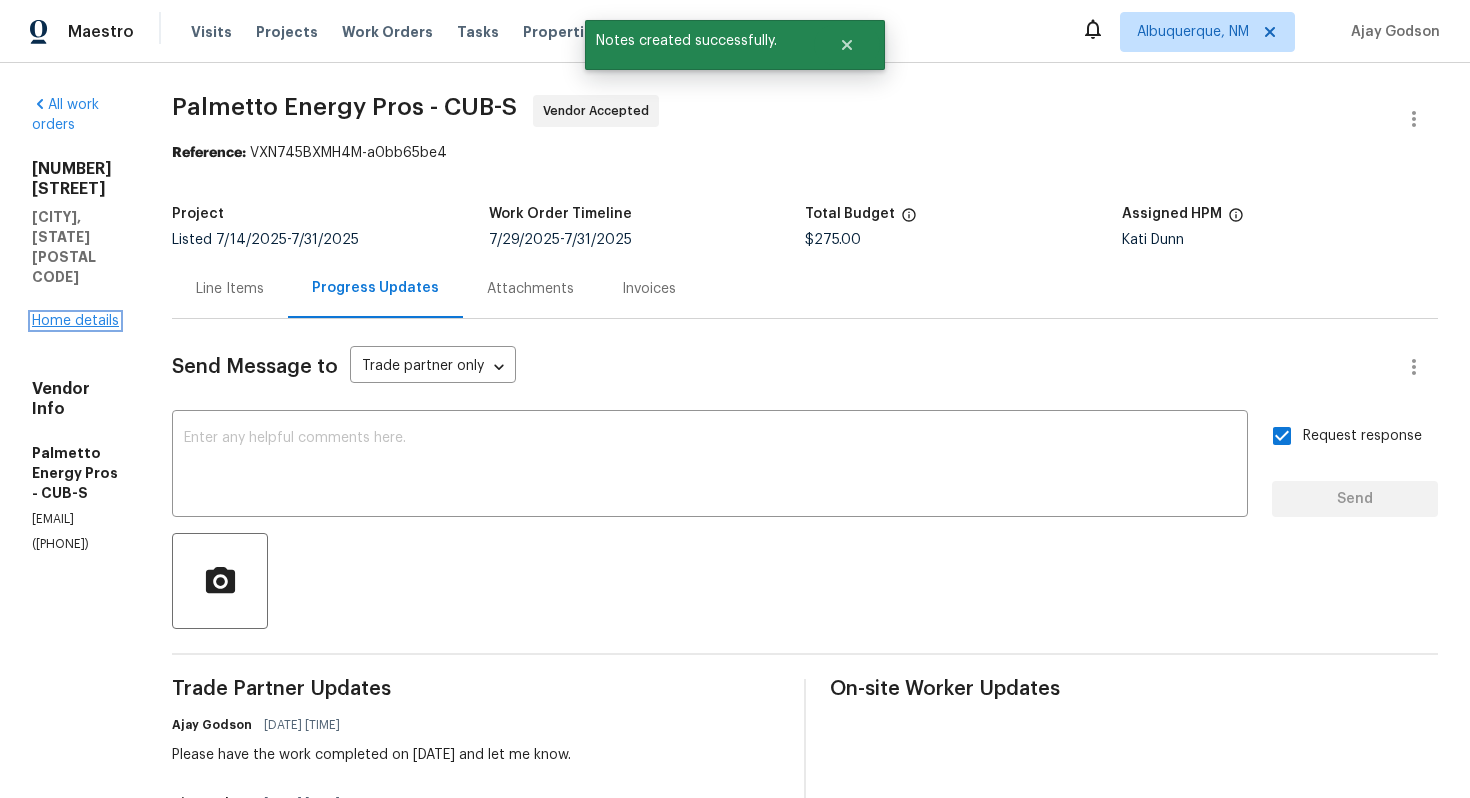 click on "Home details" at bounding box center (75, 321) 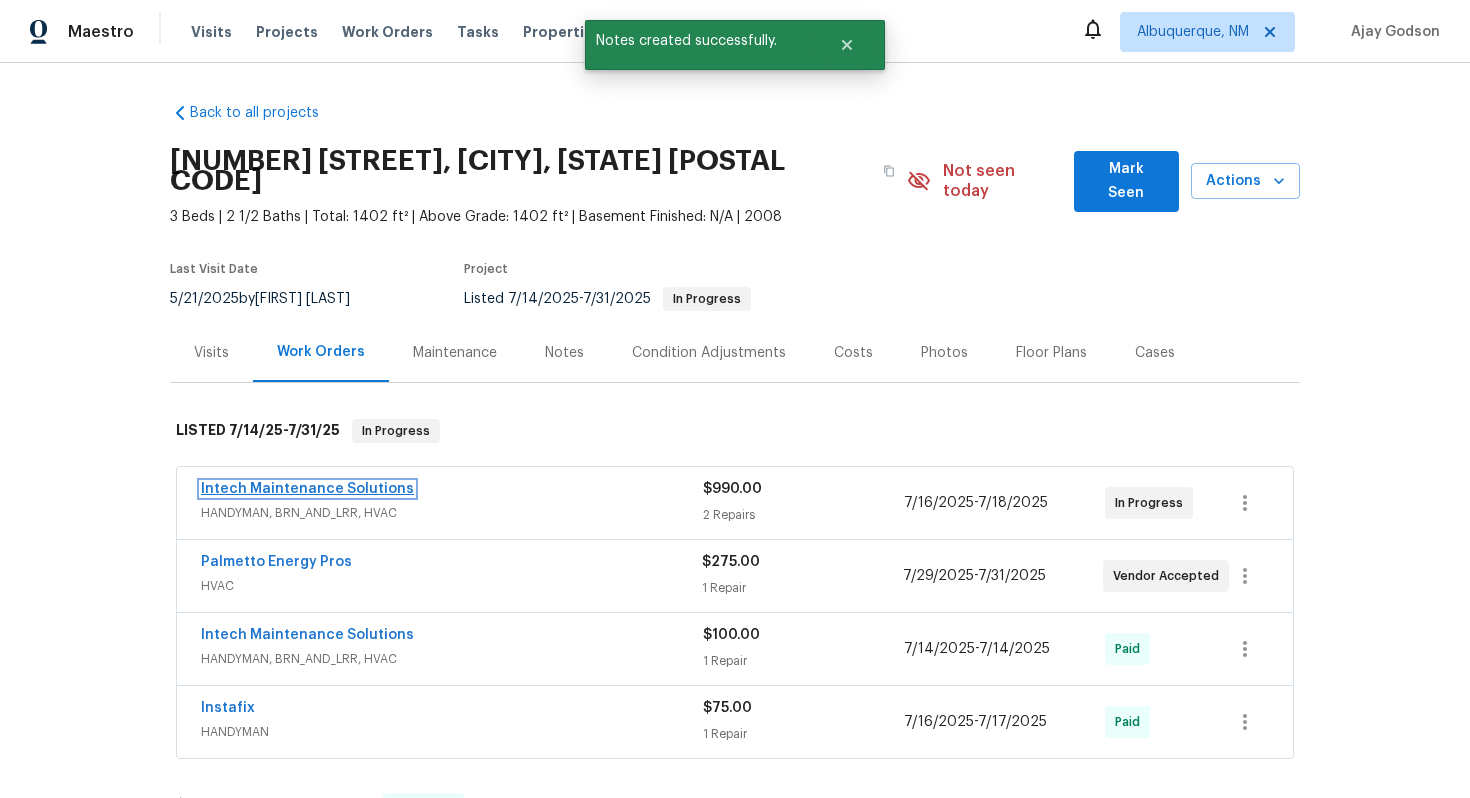 click on "Intech Maintenance Solutions" at bounding box center (307, 489) 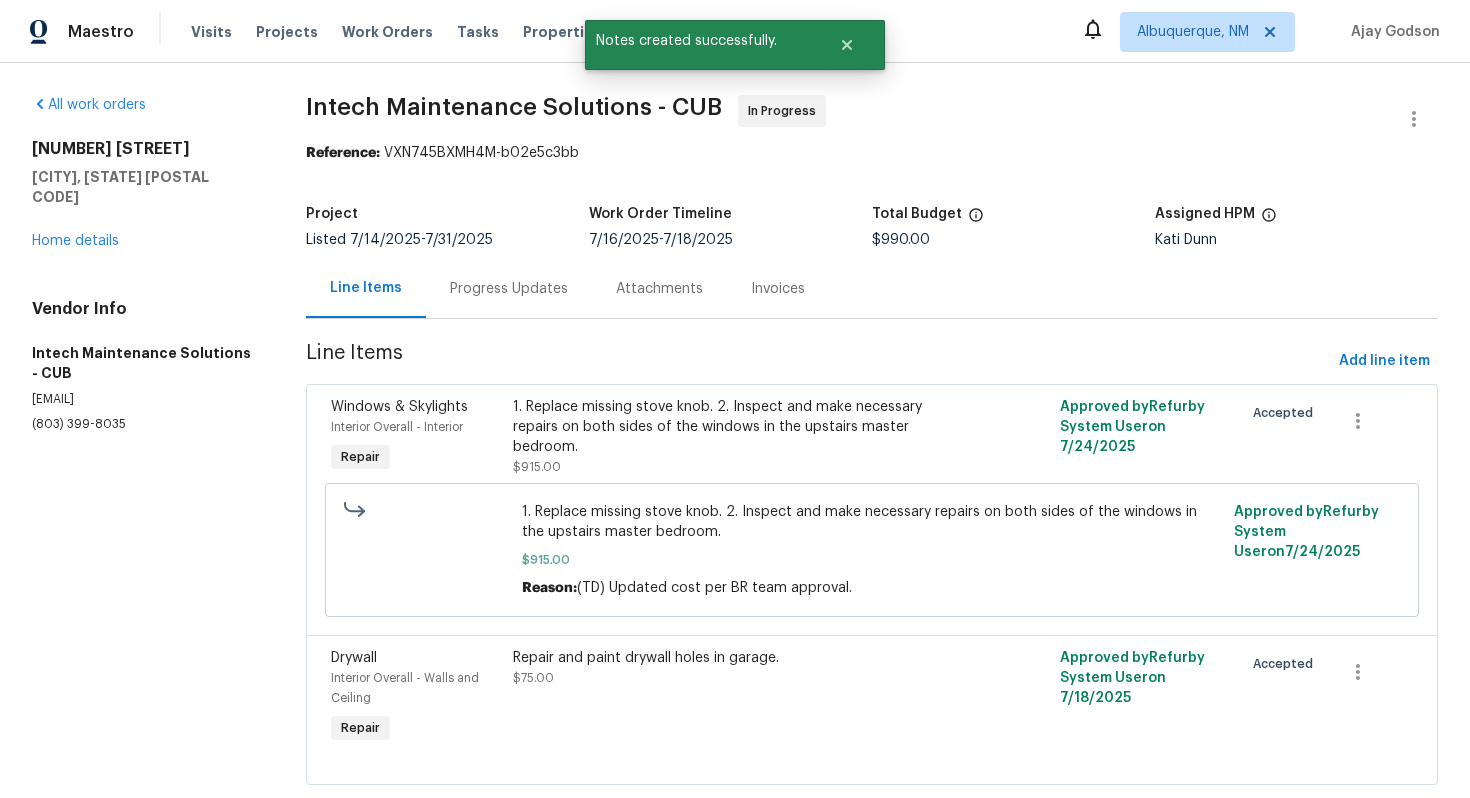 click on "Progress Updates" at bounding box center [509, 289] 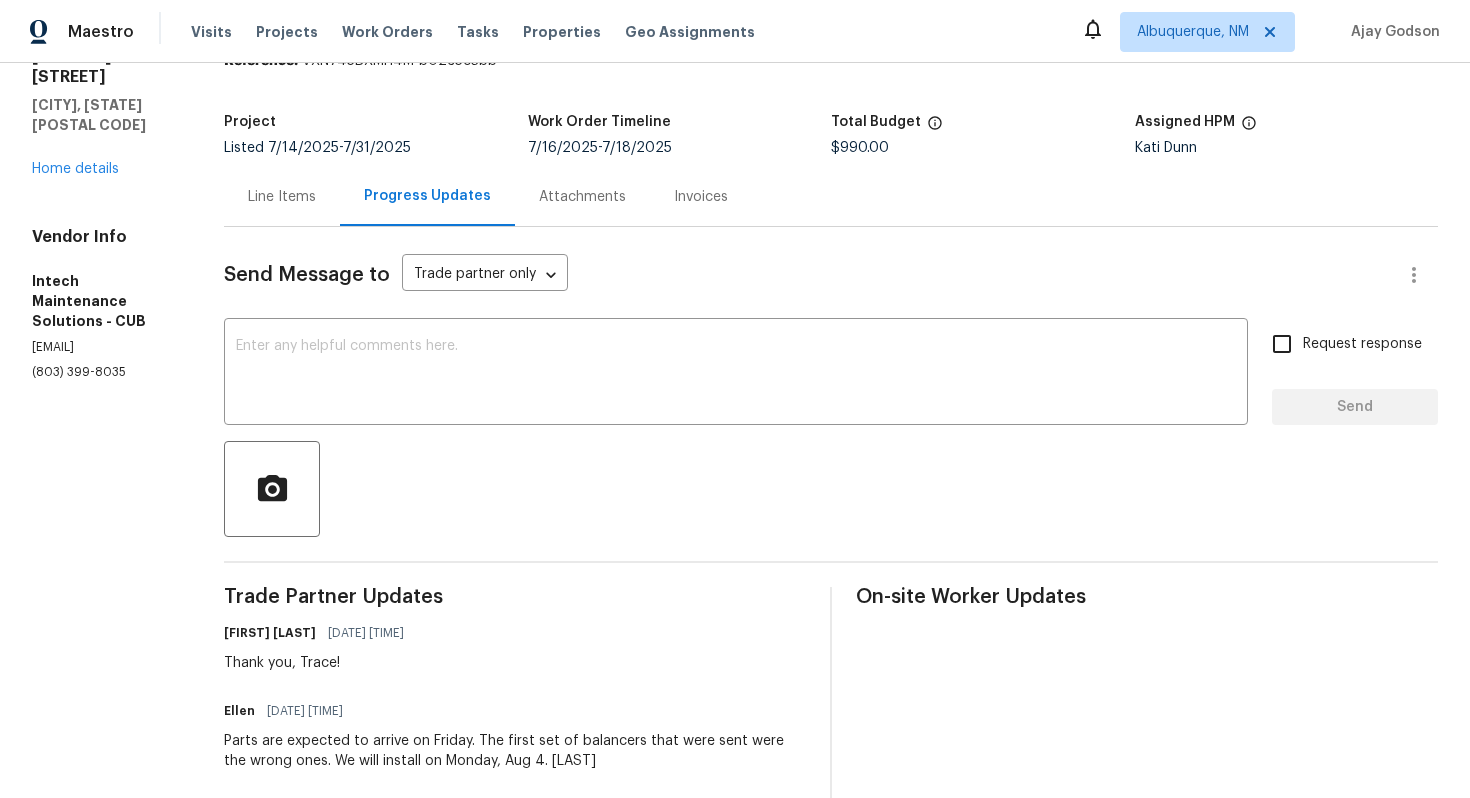 scroll, scrollTop: 0, scrollLeft: 0, axis: both 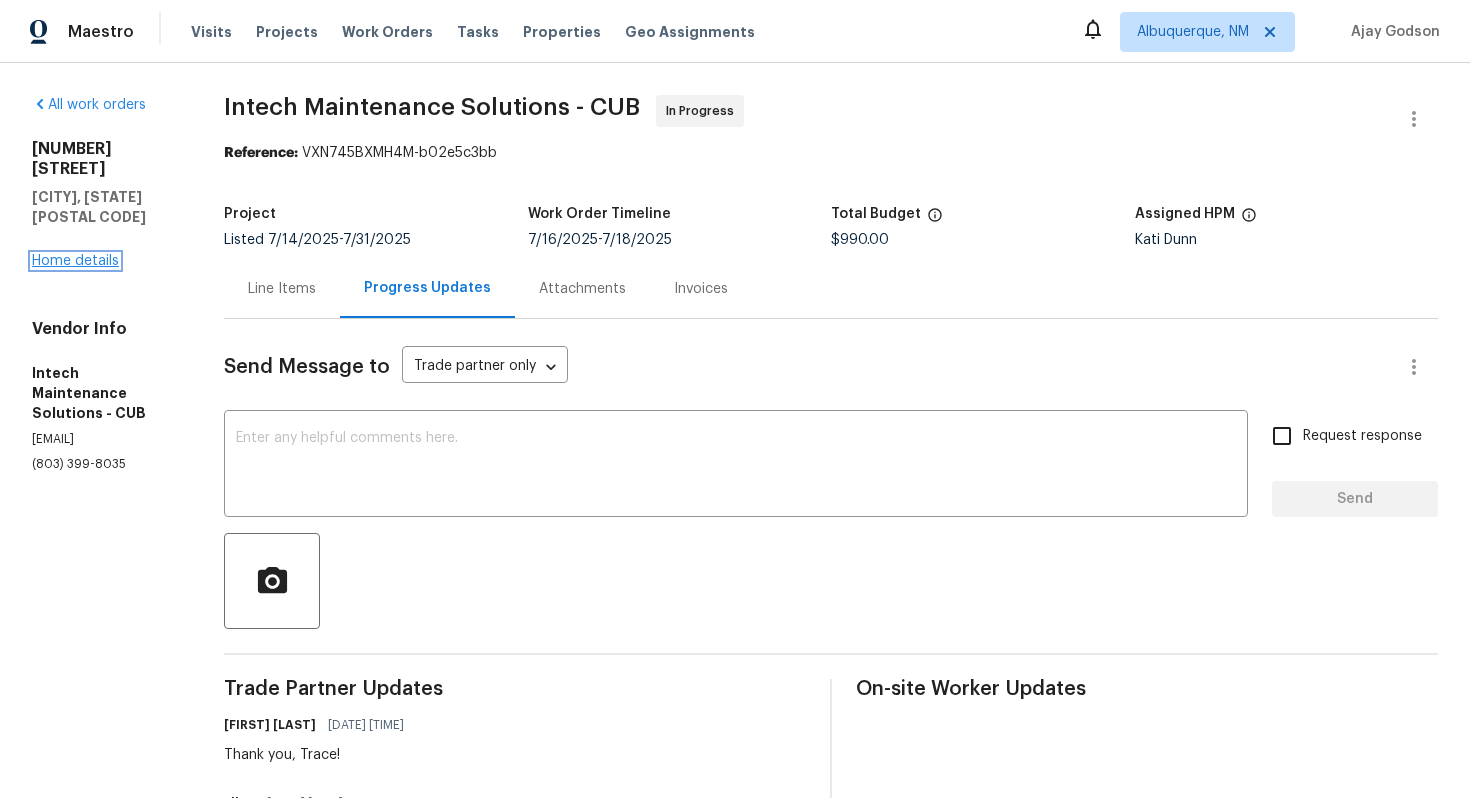 click on "Home details" at bounding box center [75, 261] 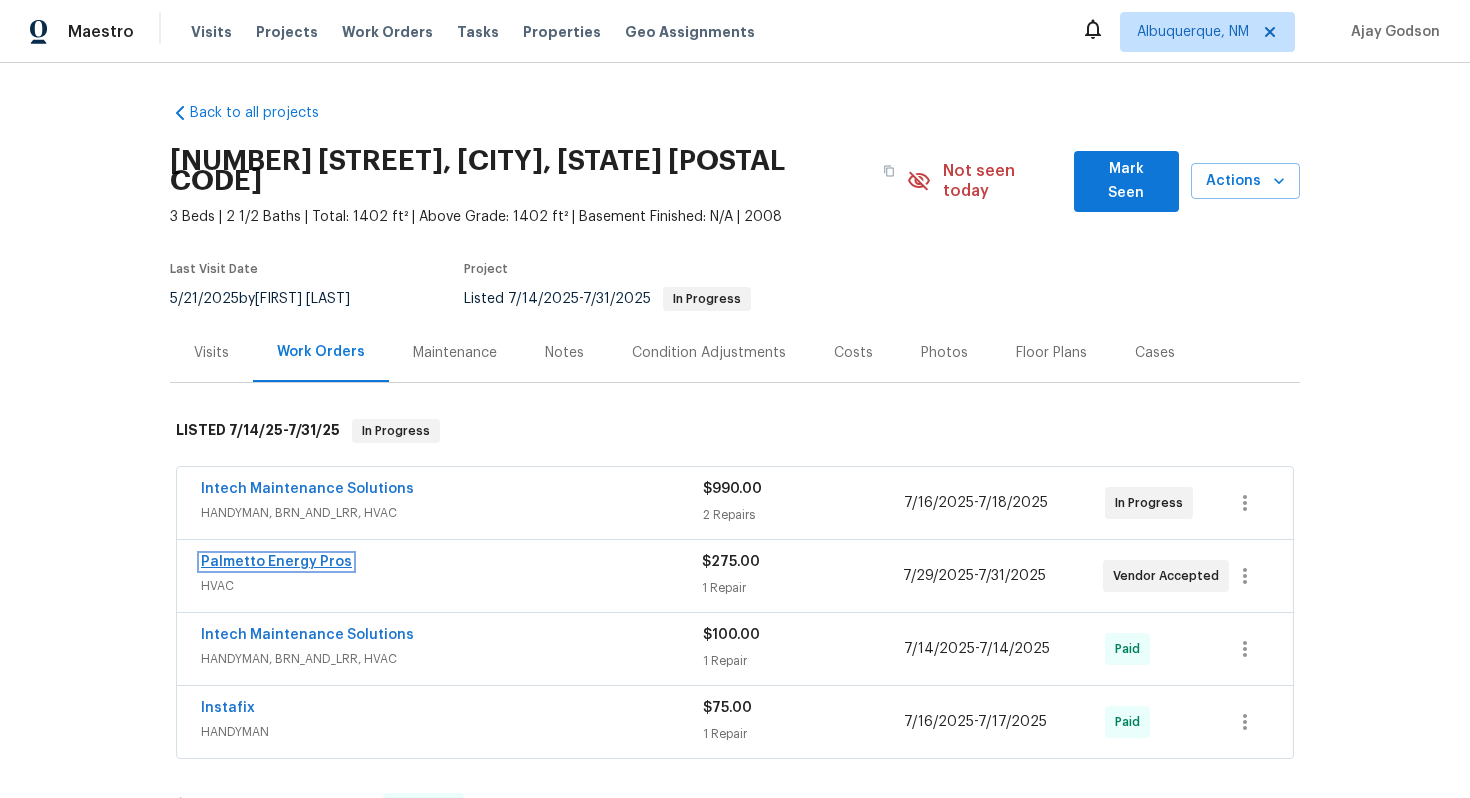 click on "Palmetto Energy Pros" at bounding box center (276, 562) 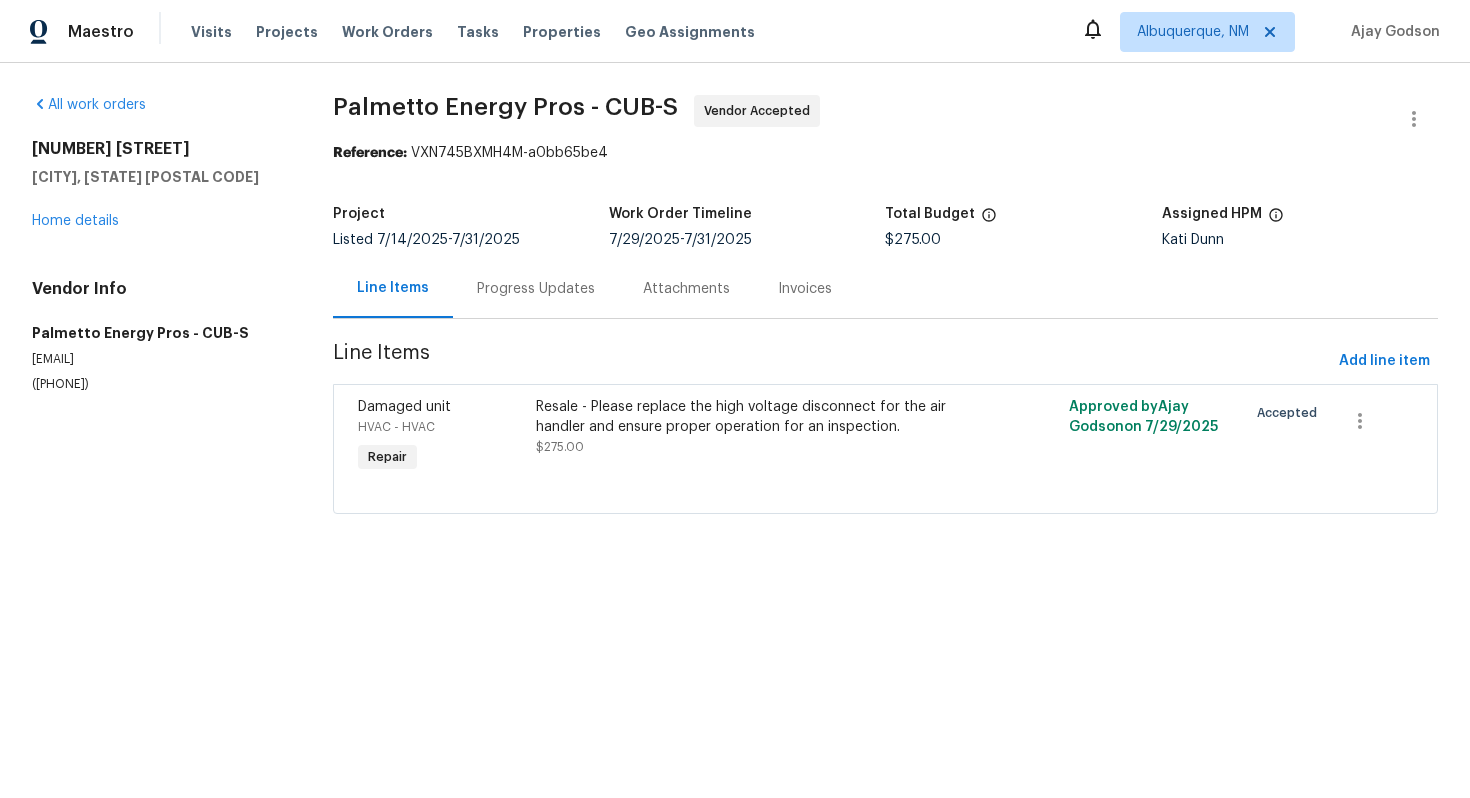 click on "Progress Updates" at bounding box center [536, 288] 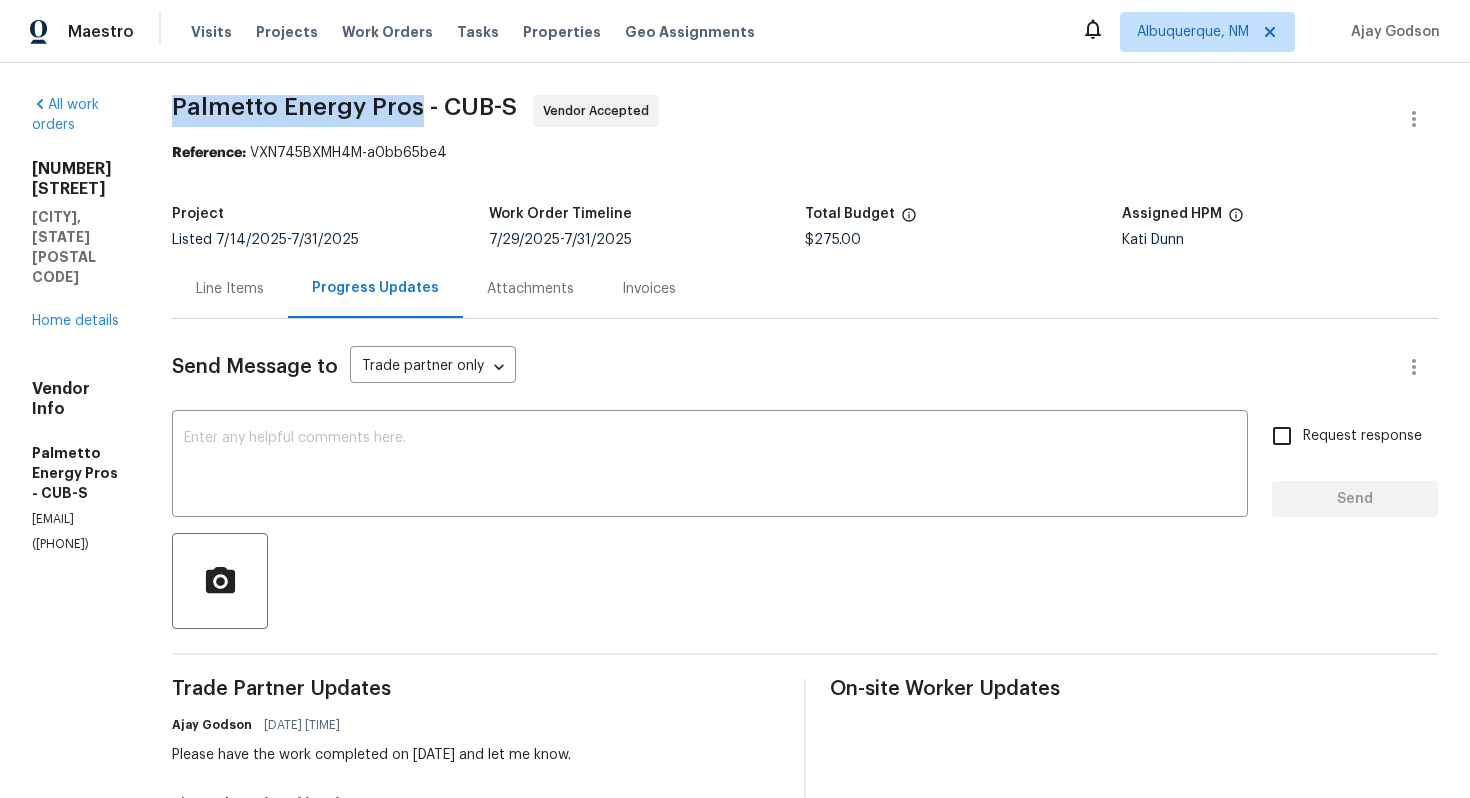 drag, startPoint x: 240, startPoint y: 96, endPoint x: 488, endPoint y: 100, distance: 248.03226 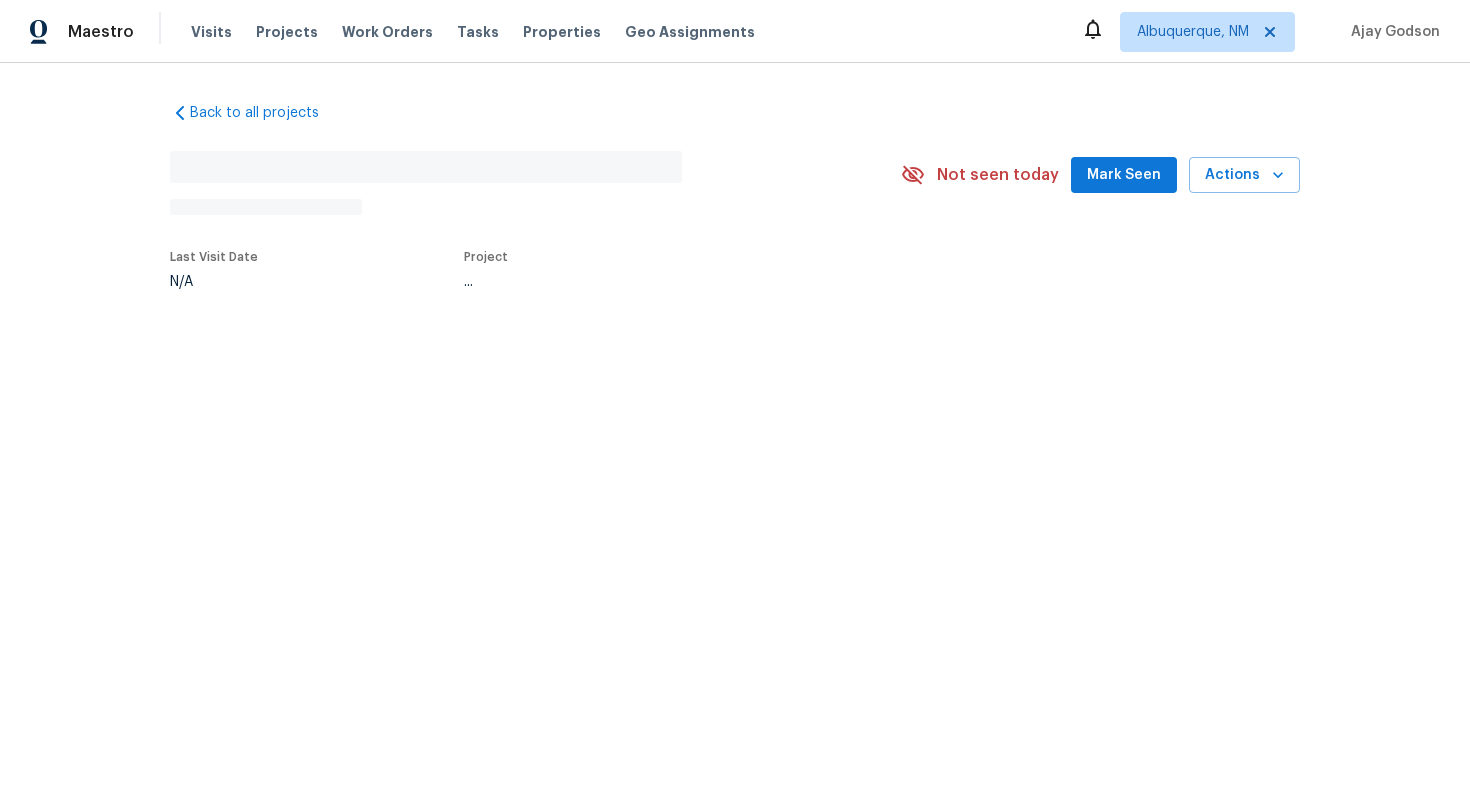 scroll, scrollTop: 0, scrollLeft: 0, axis: both 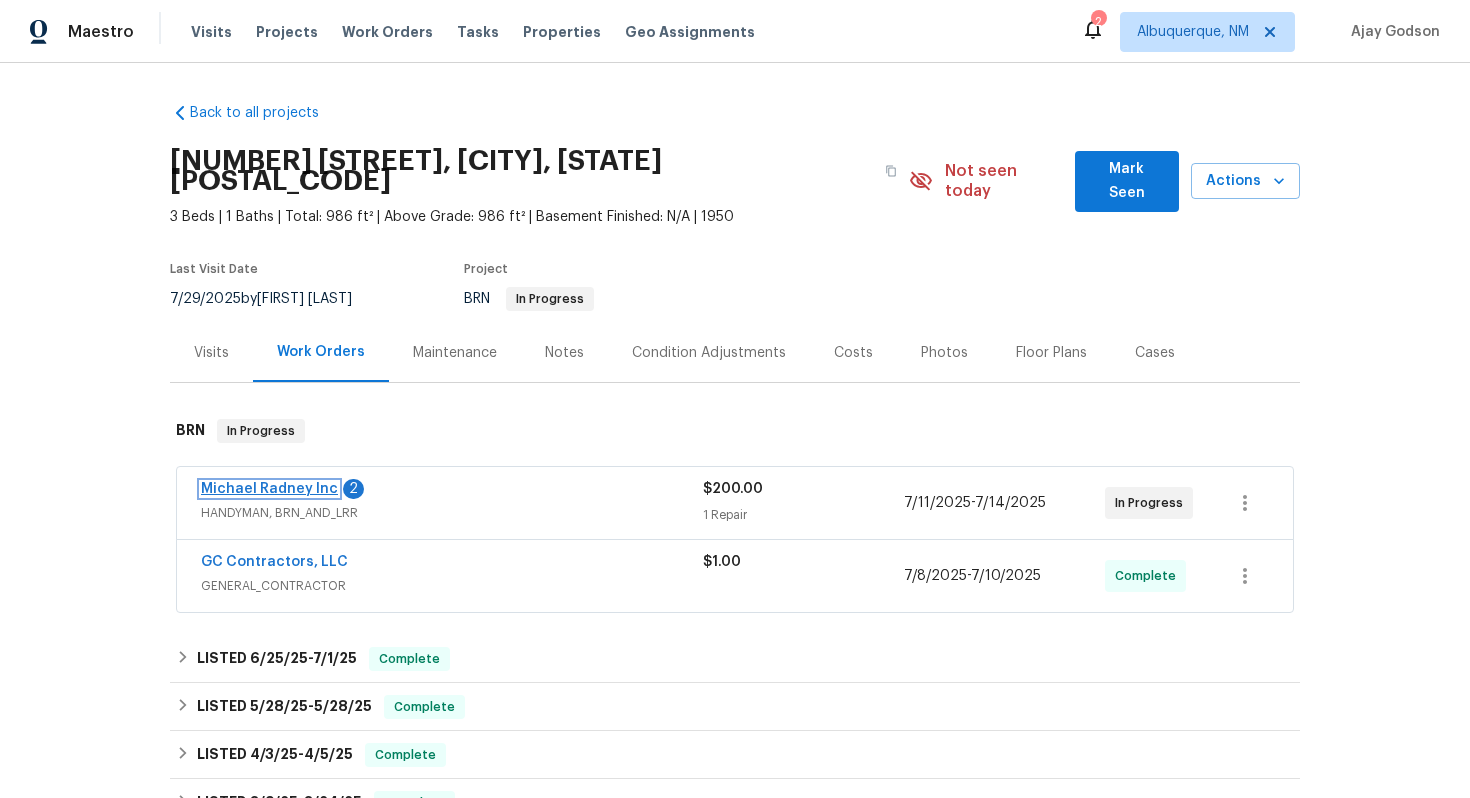 click on "Michael Radney Inc" at bounding box center (269, 489) 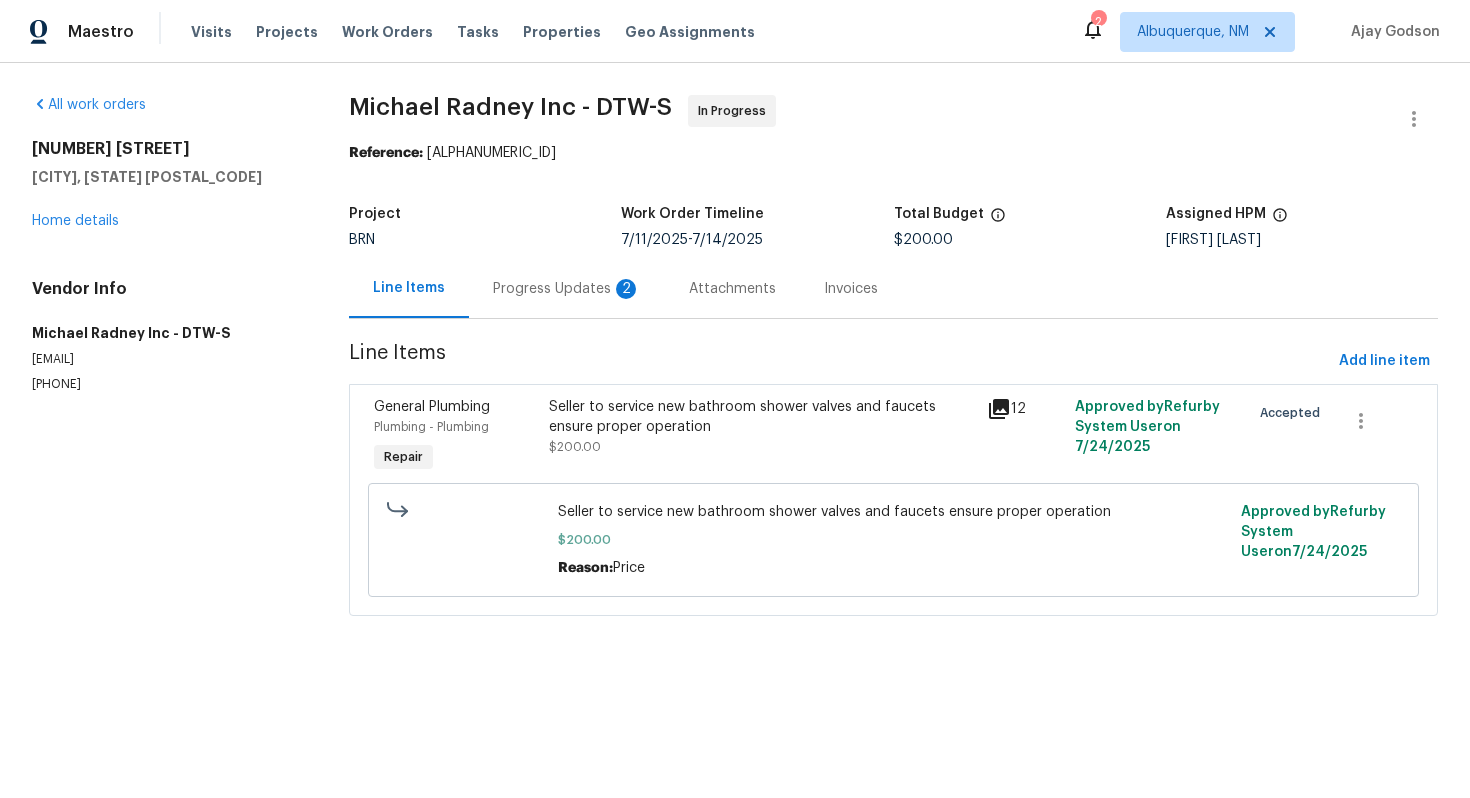 click on "Progress Updates 2" at bounding box center (567, 288) 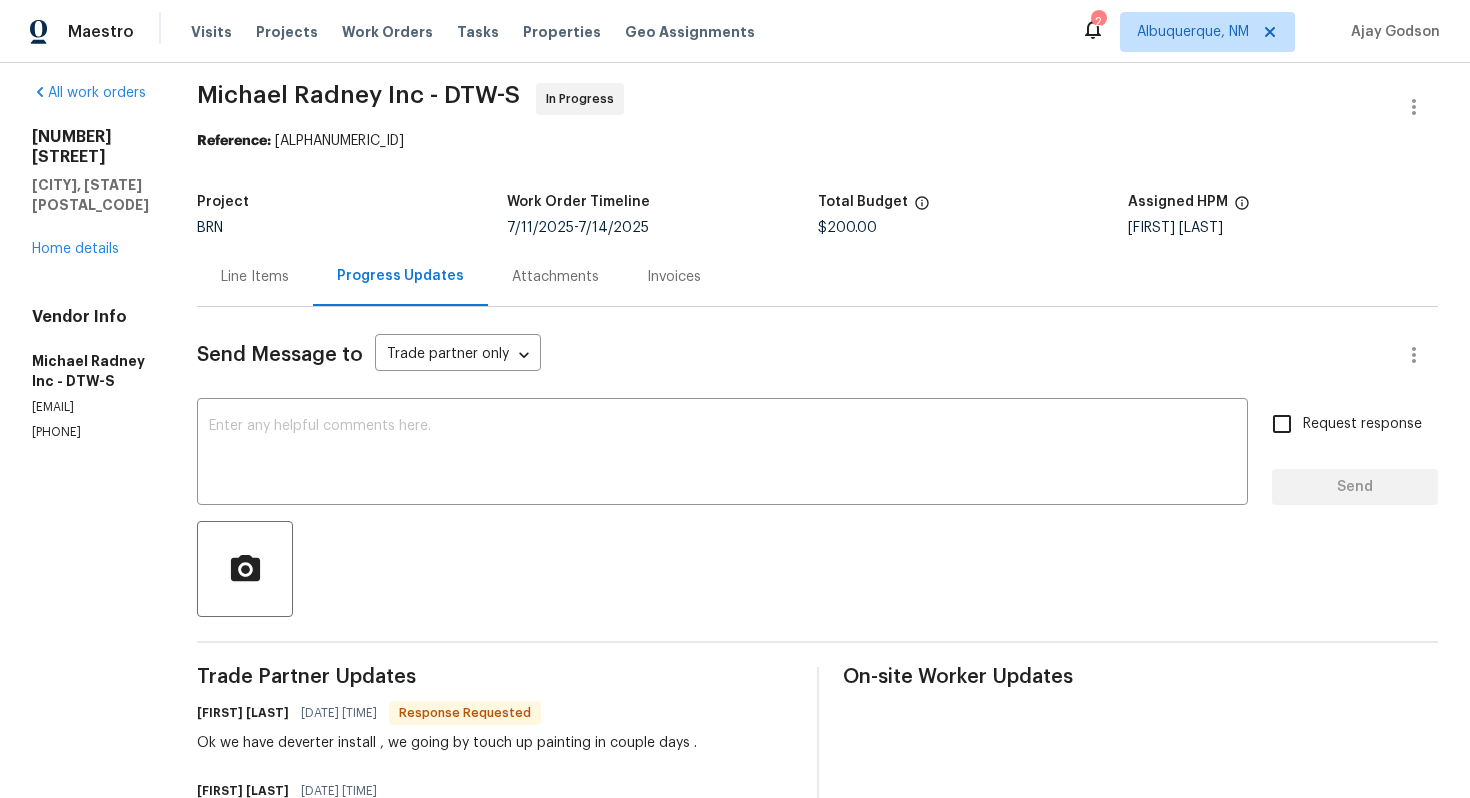 scroll, scrollTop: 0, scrollLeft: 0, axis: both 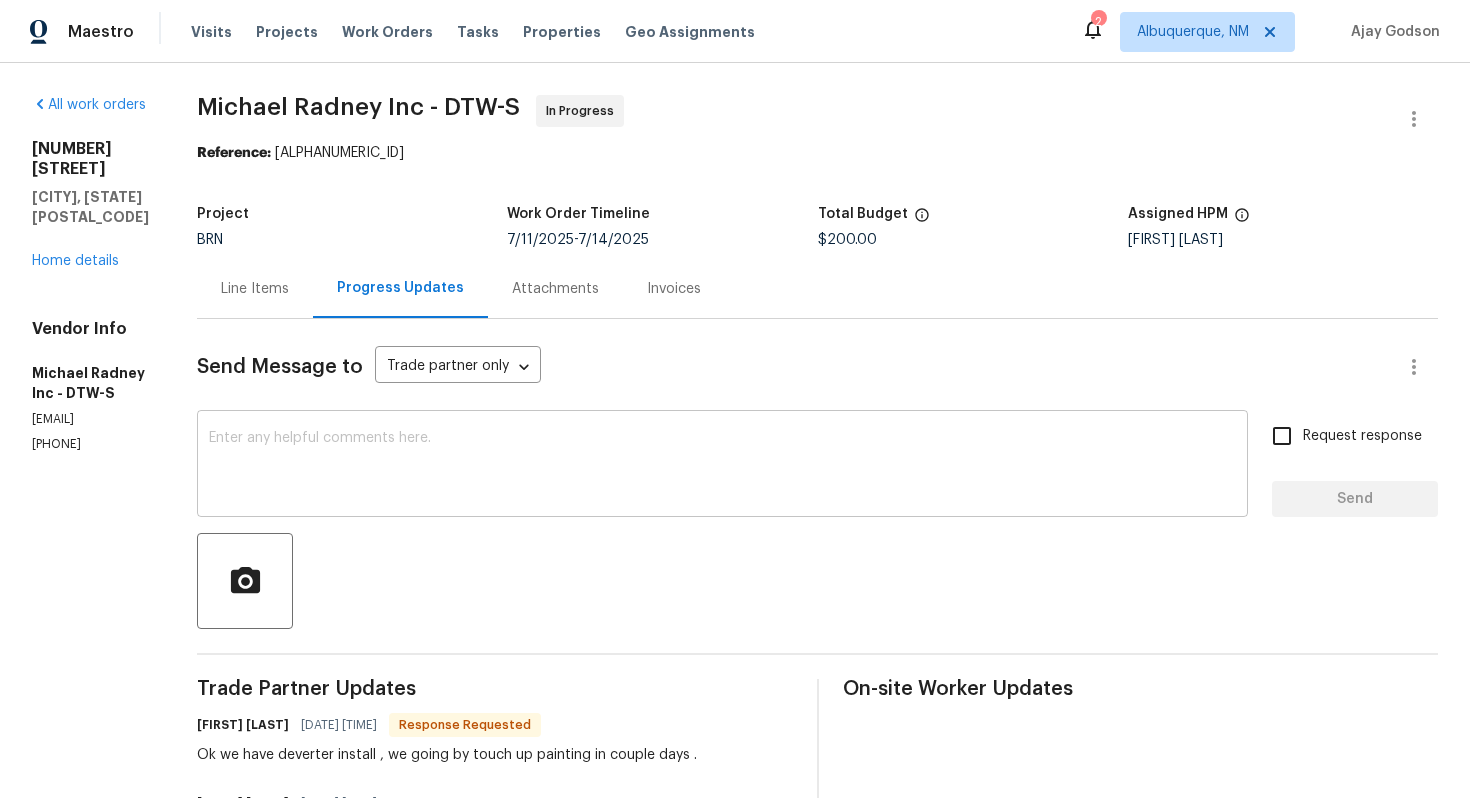 click at bounding box center [722, 466] 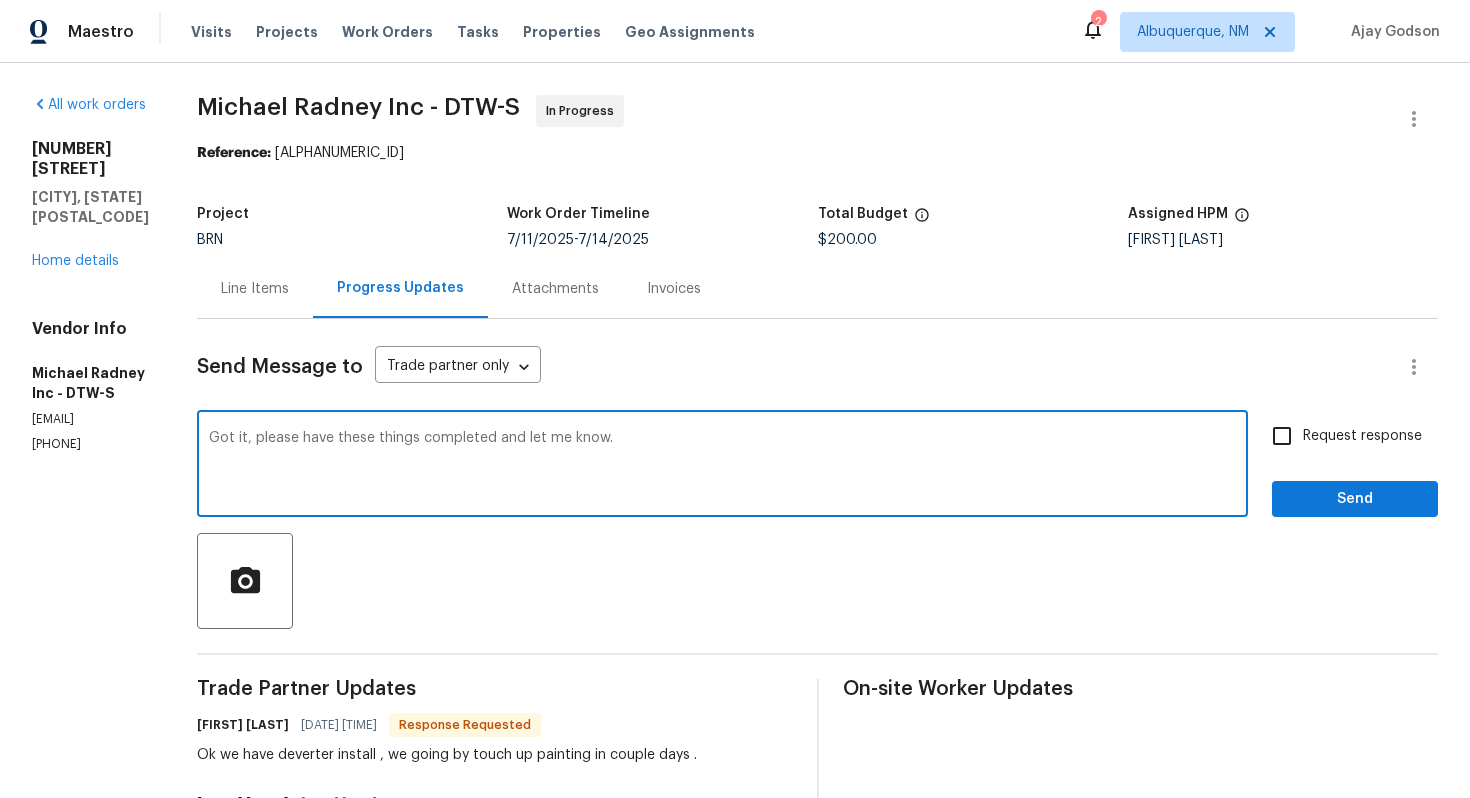 type on "Got it, please have these things completed and let me know." 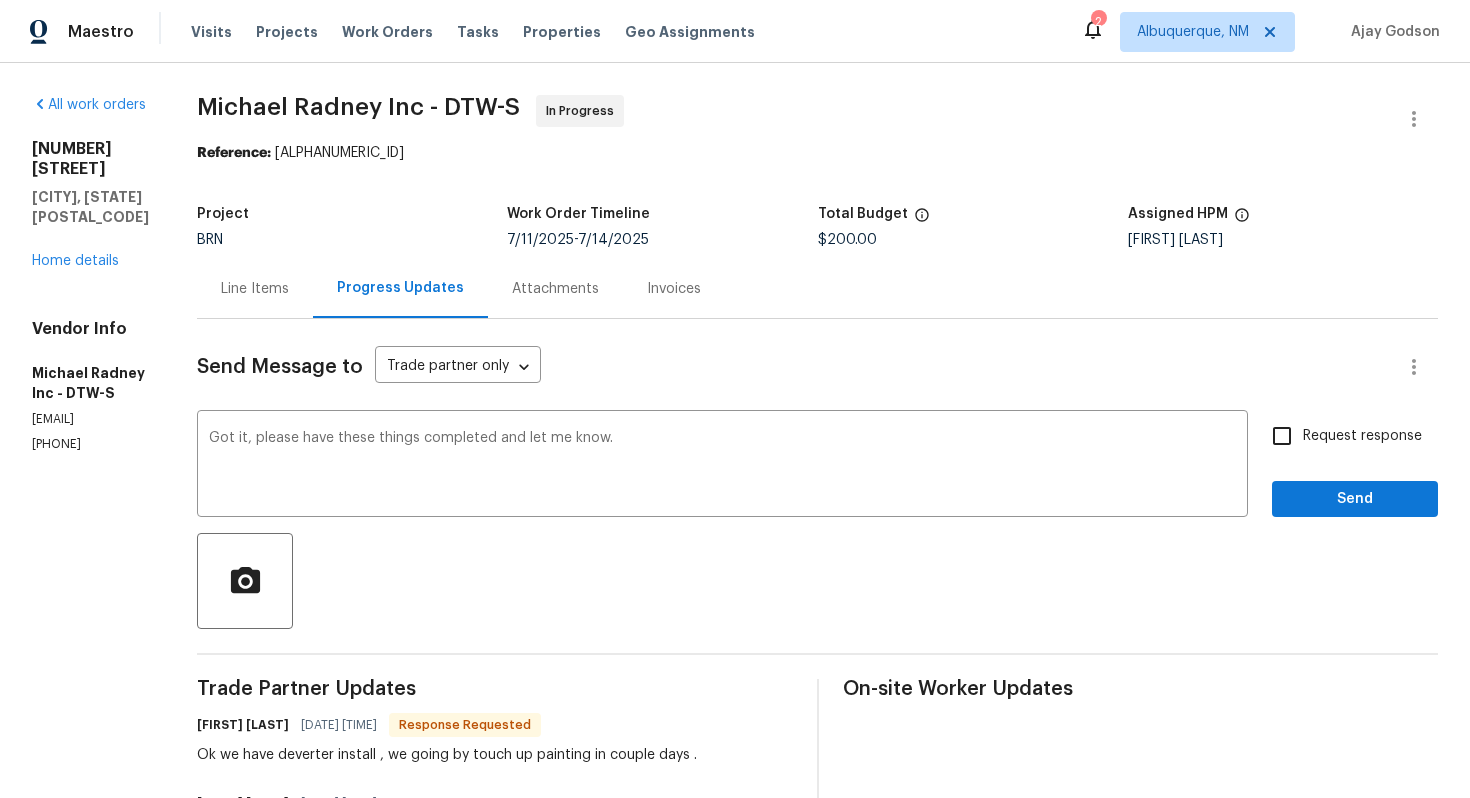 click on "Request response" at bounding box center (1341, 436) 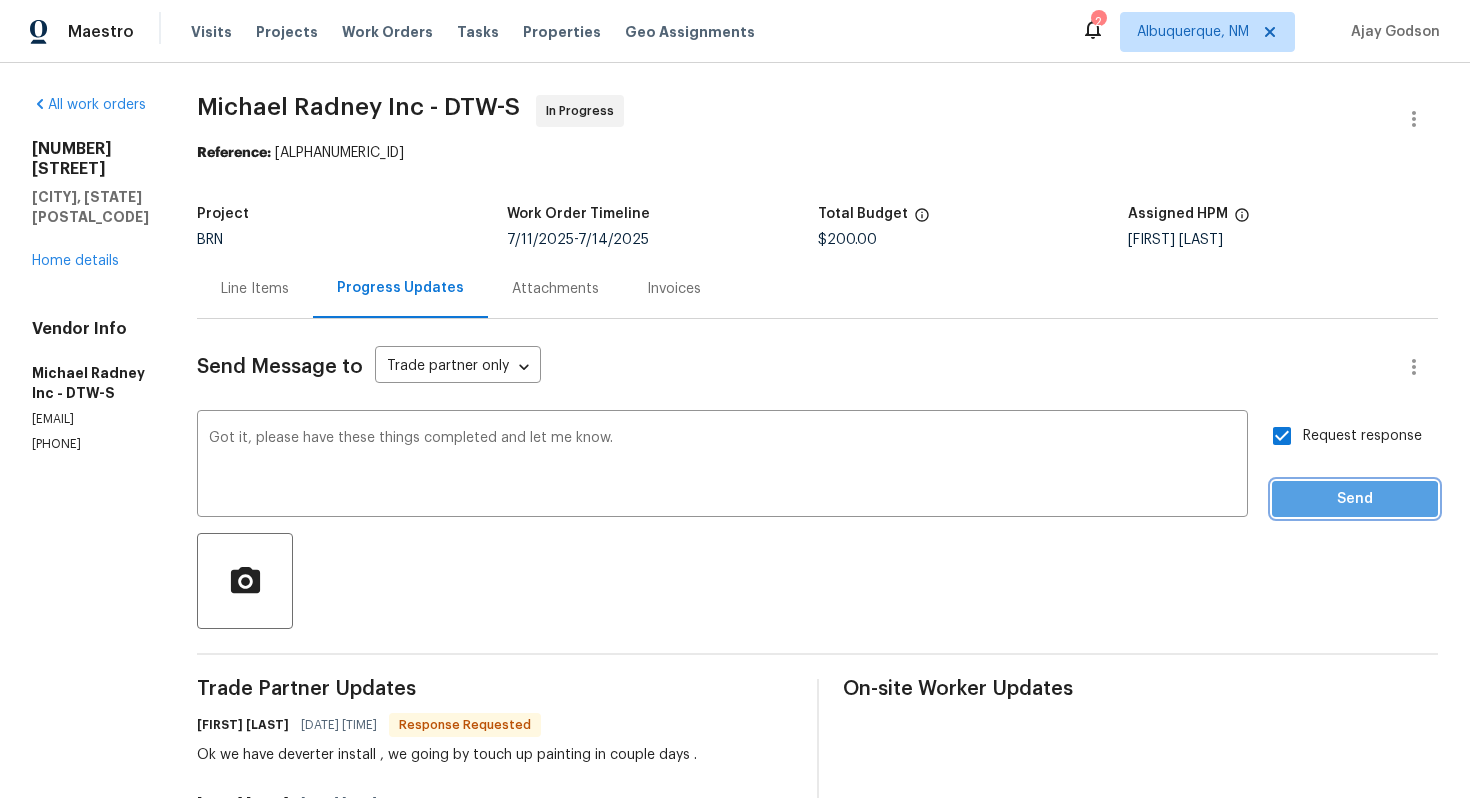 click on "Send" at bounding box center (1355, 499) 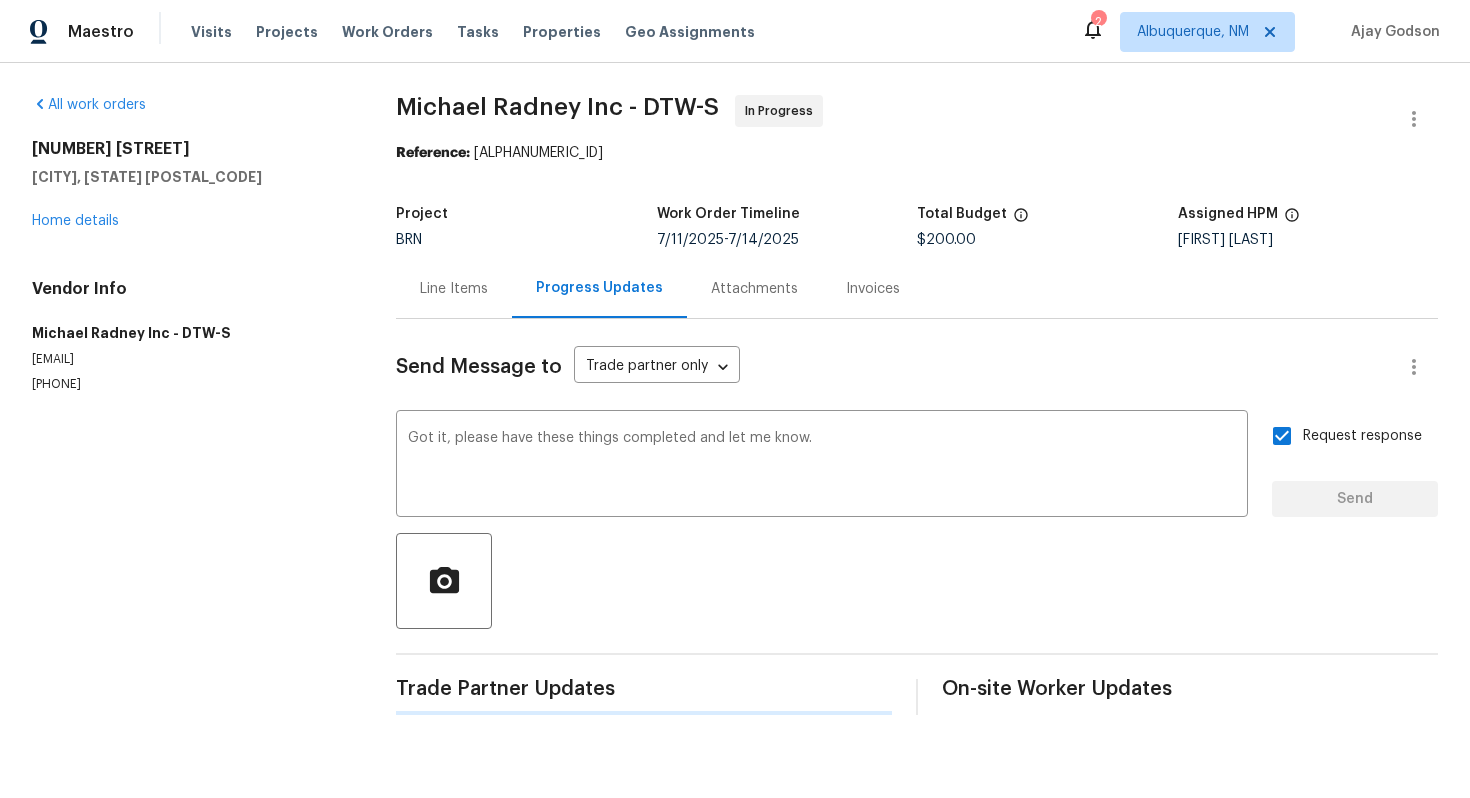 type 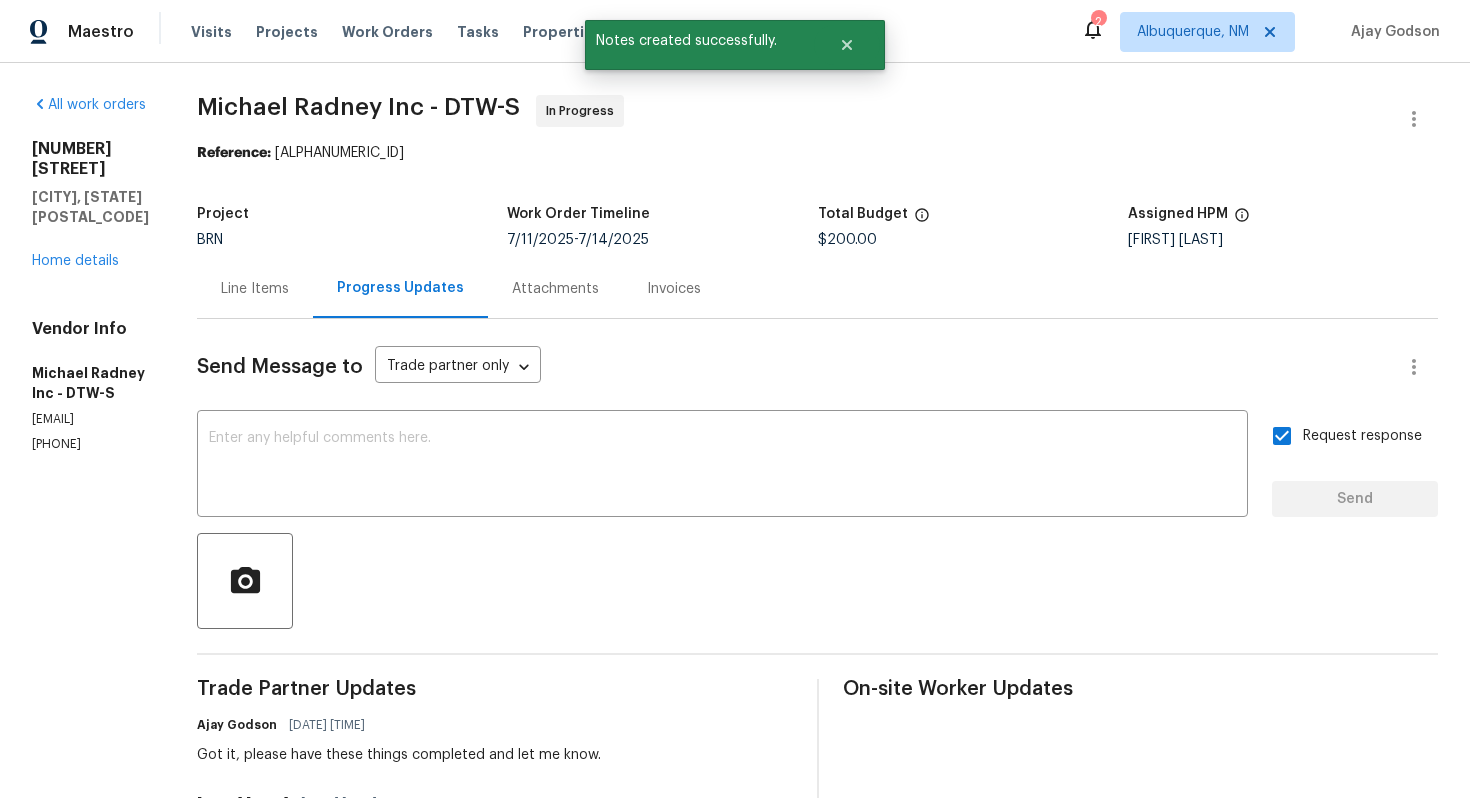 click on "Line Items" at bounding box center (255, 288) 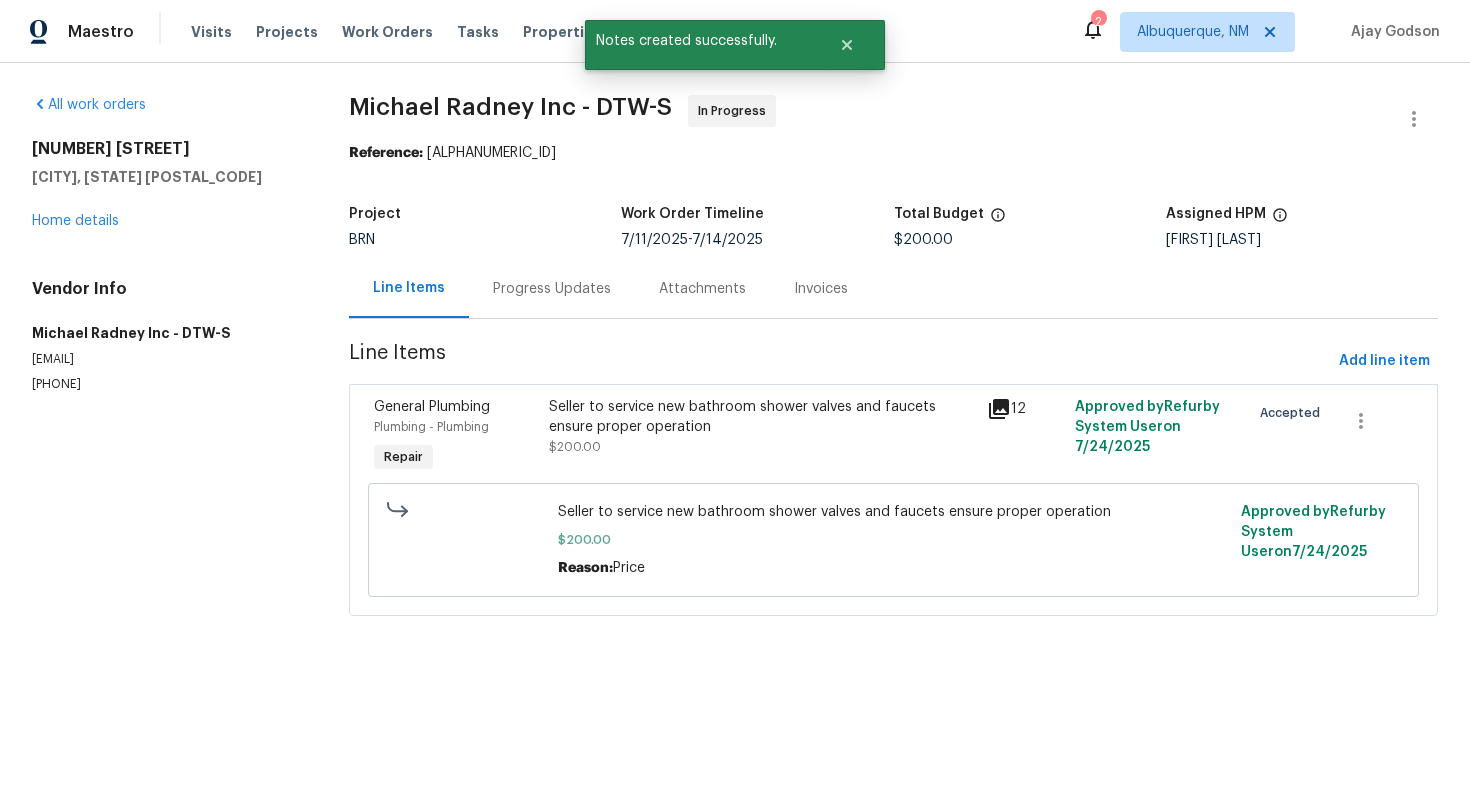 click on "Seller to service new bathroom shower valves and faucets ensure proper operation $200.00" at bounding box center [762, 427] 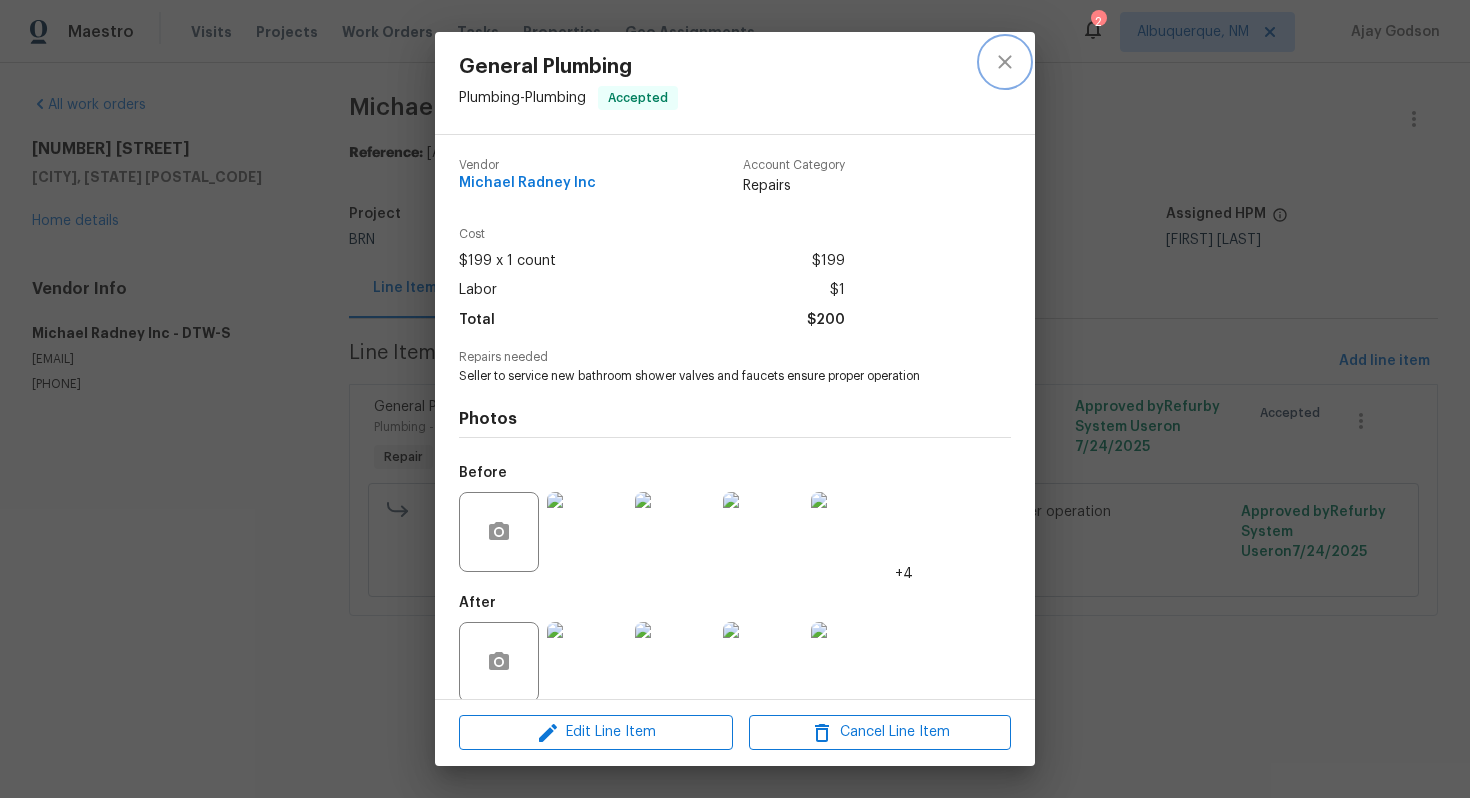 click at bounding box center (1005, 62) 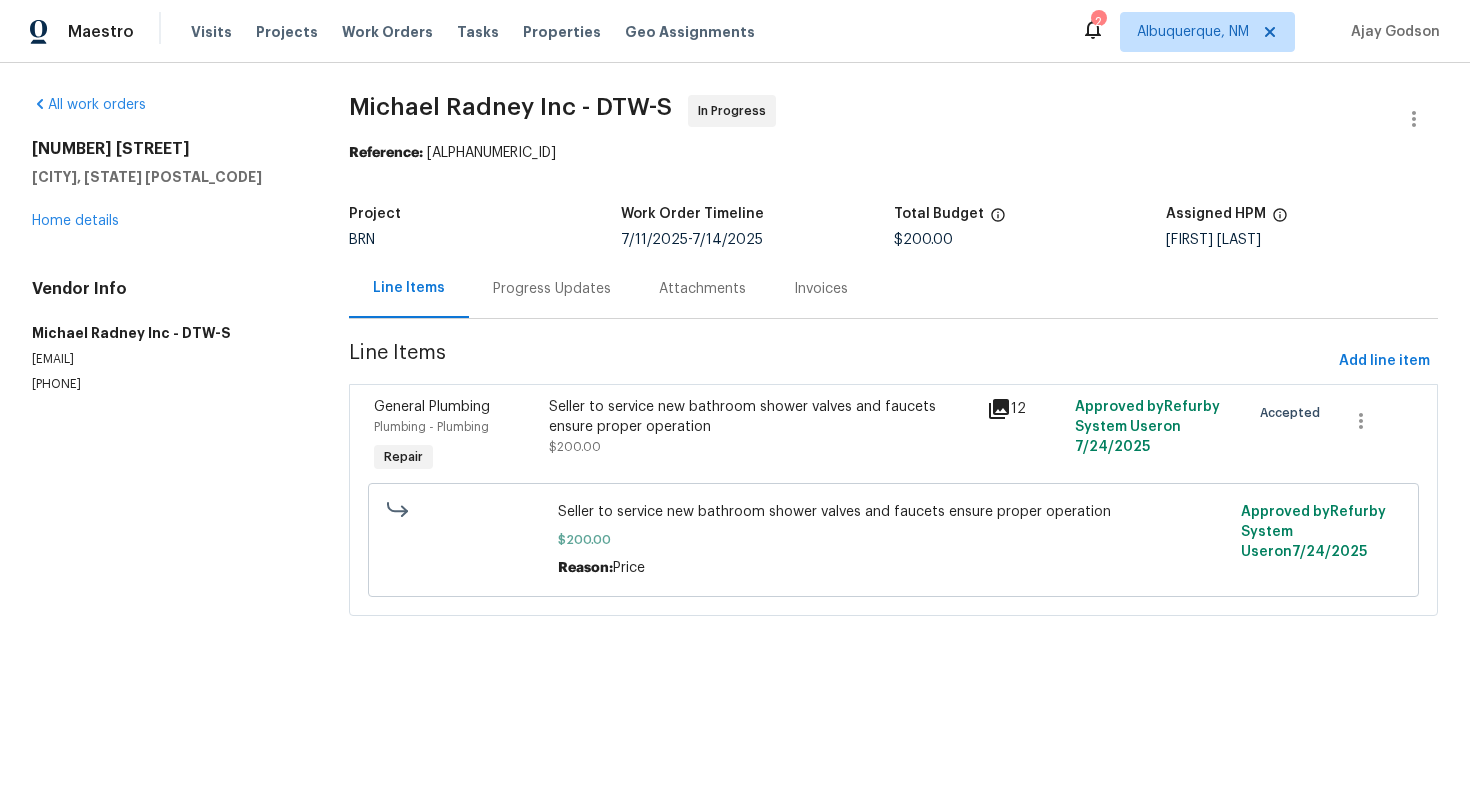 click on "Progress Updates" at bounding box center [552, 289] 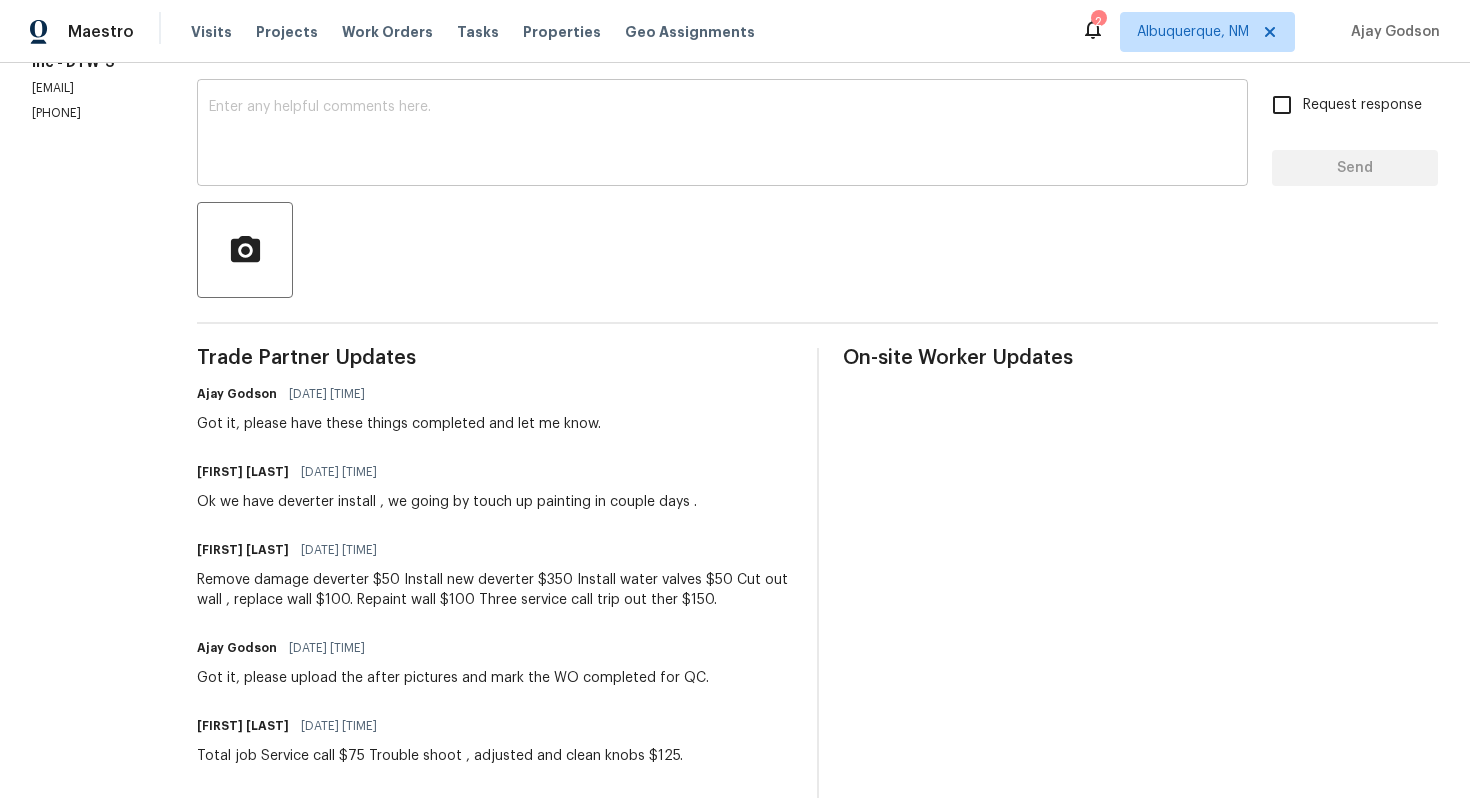 scroll, scrollTop: 339, scrollLeft: 0, axis: vertical 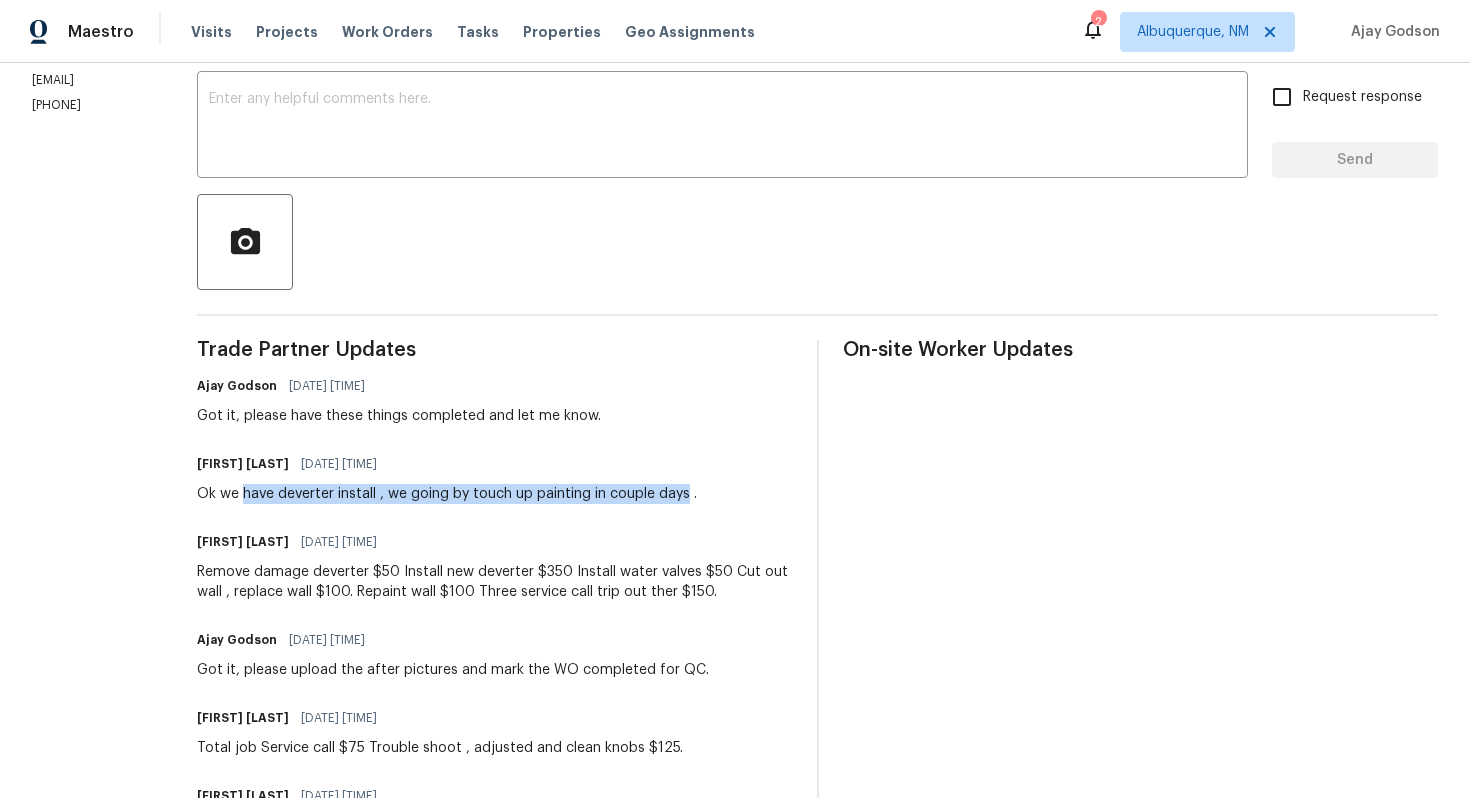 drag, startPoint x: 278, startPoint y: 496, endPoint x: 721, endPoint y: 498, distance: 443.00452 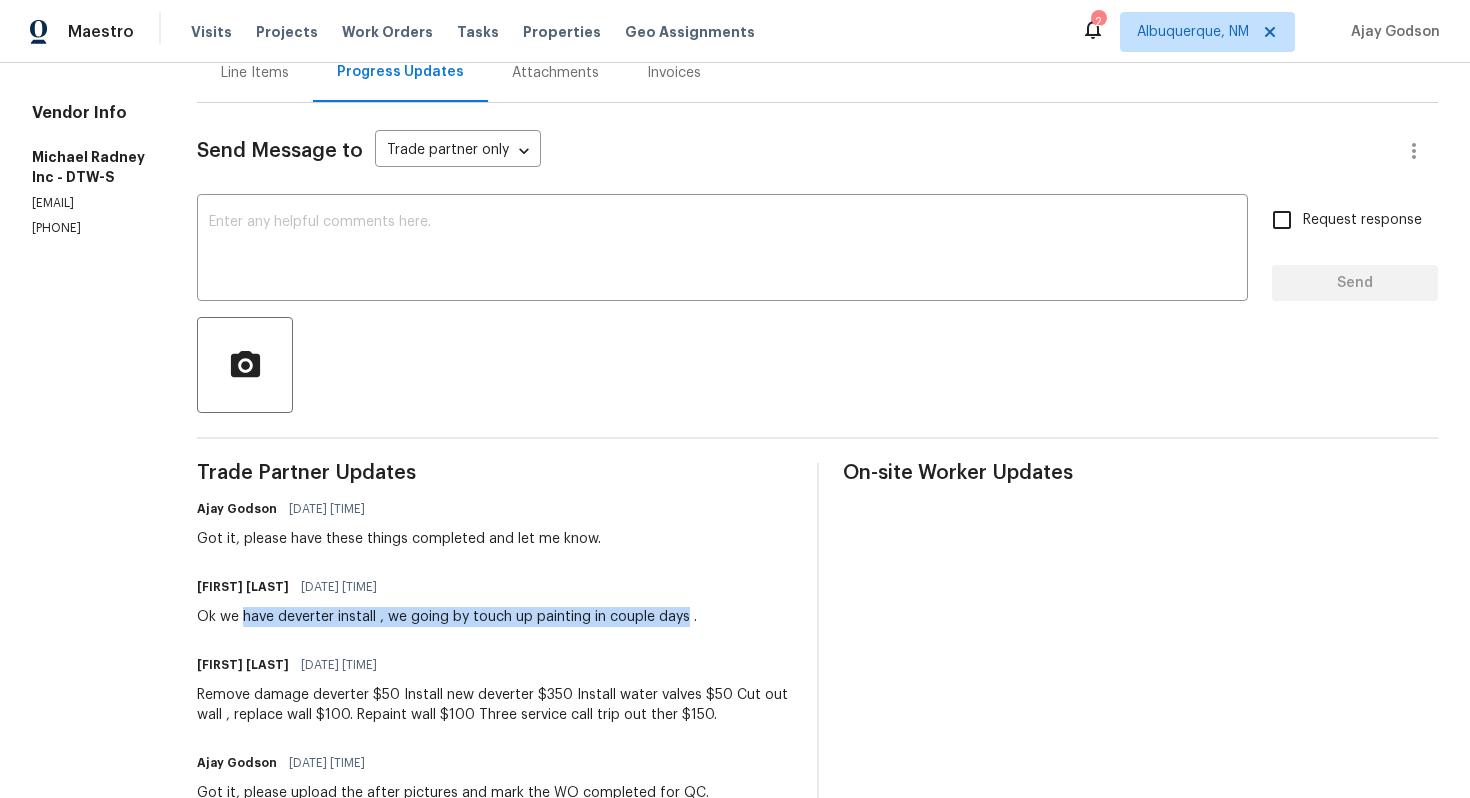 scroll, scrollTop: 0, scrollLeft: 0, axis: both 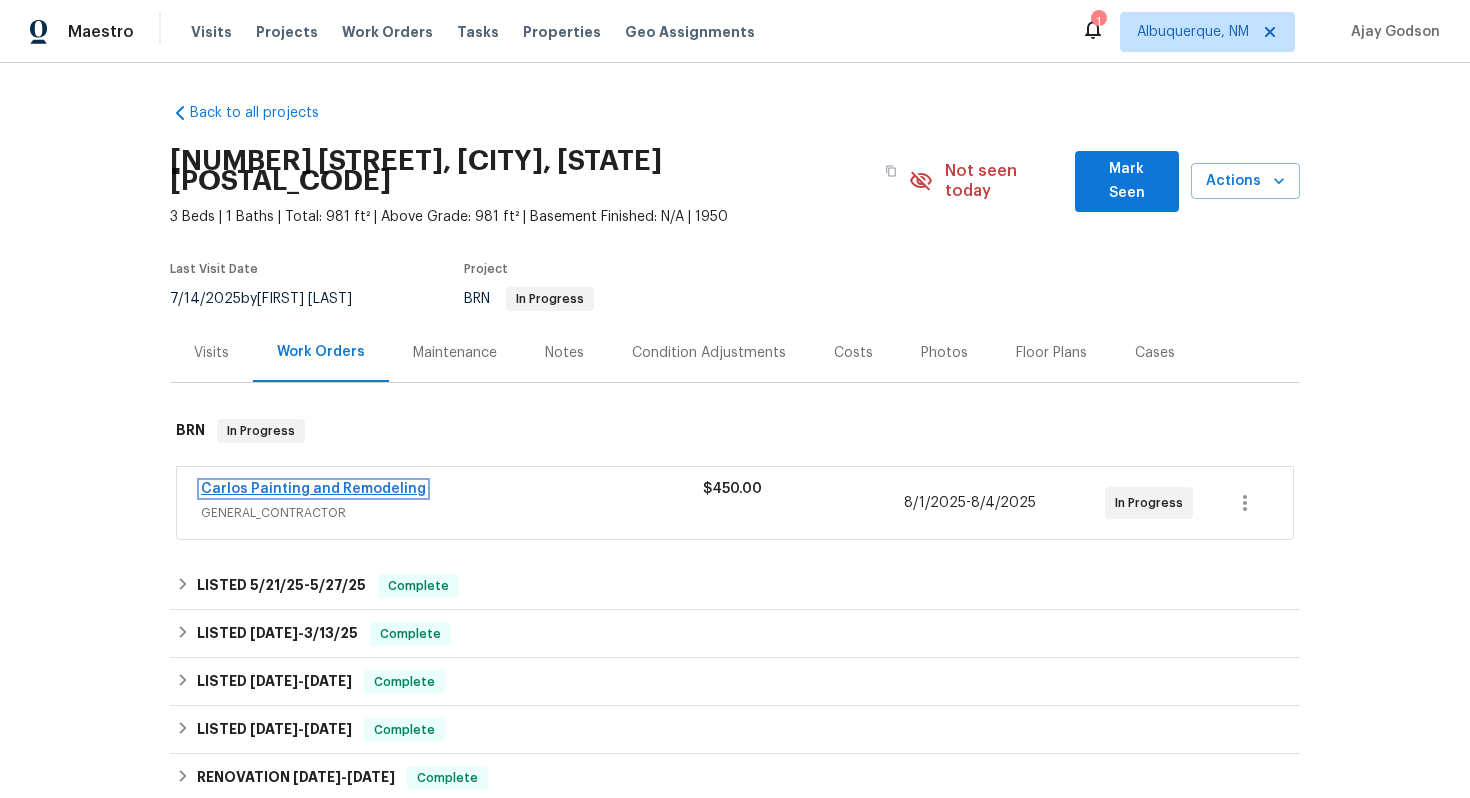 click on "Carlos Painting and Remodeling" at bounding box center [313, 489] 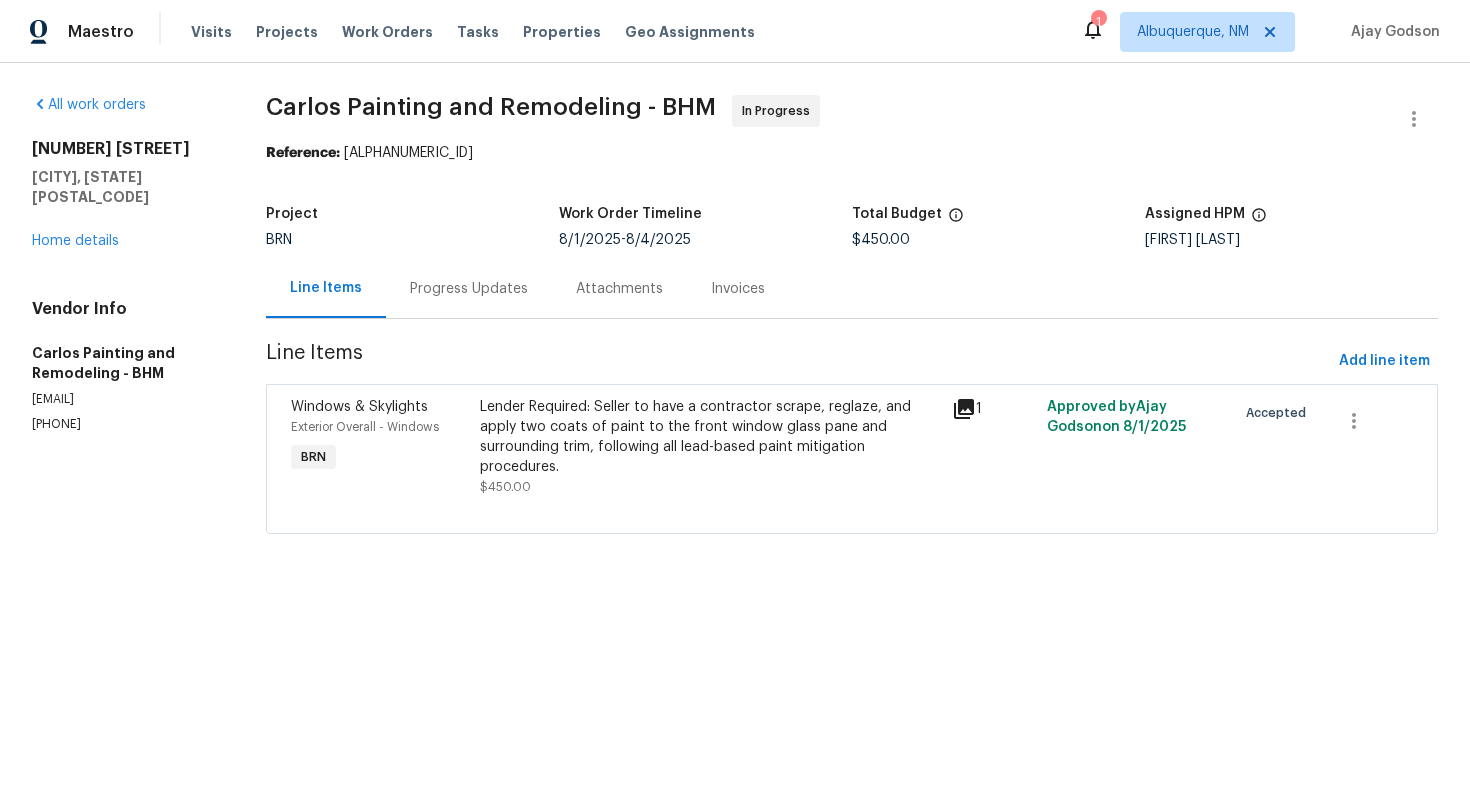 click on "Progress Updates" at bounding box center (469, 289) 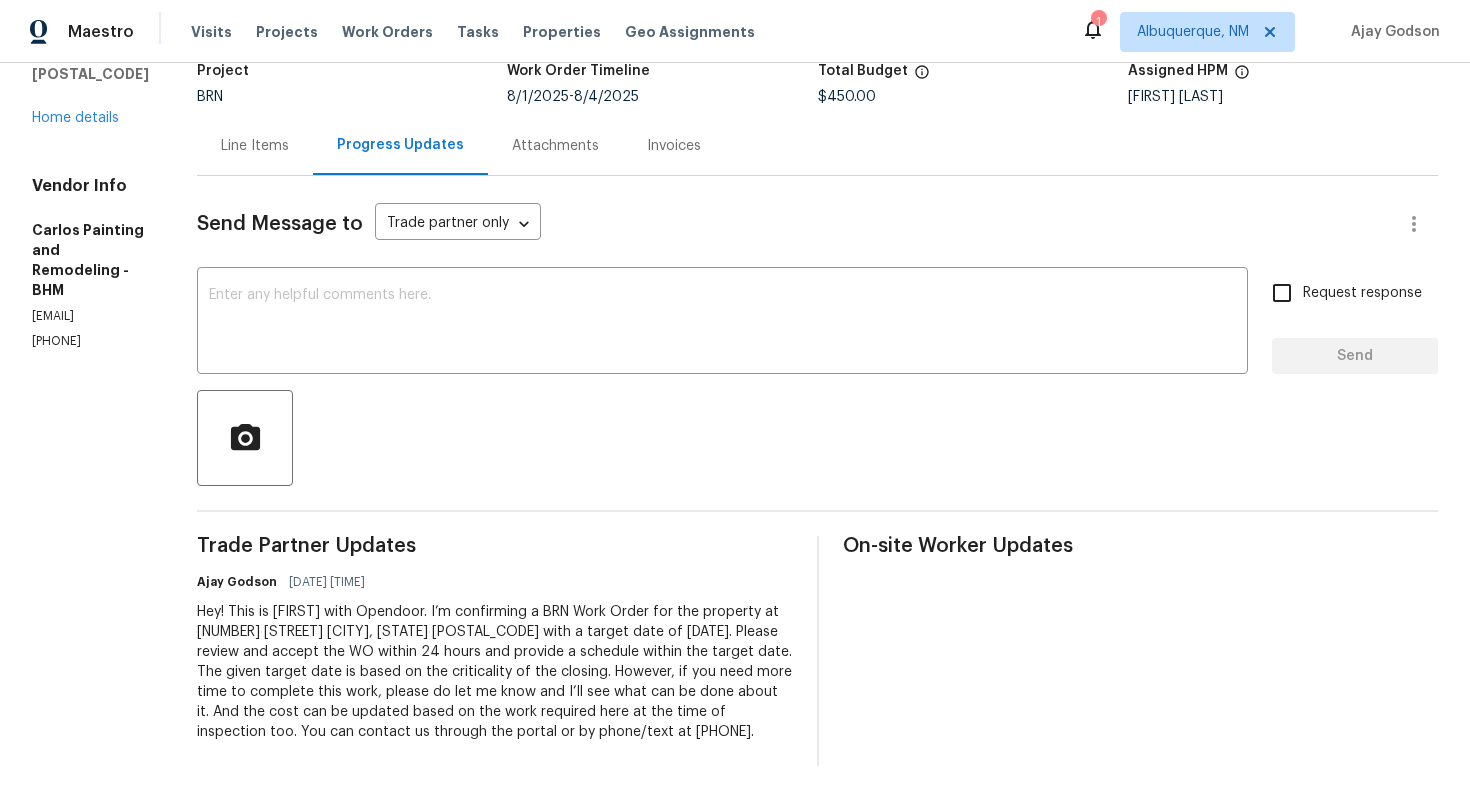 scroll, scrollTop: 0, scrollLeft: 0, axis: both 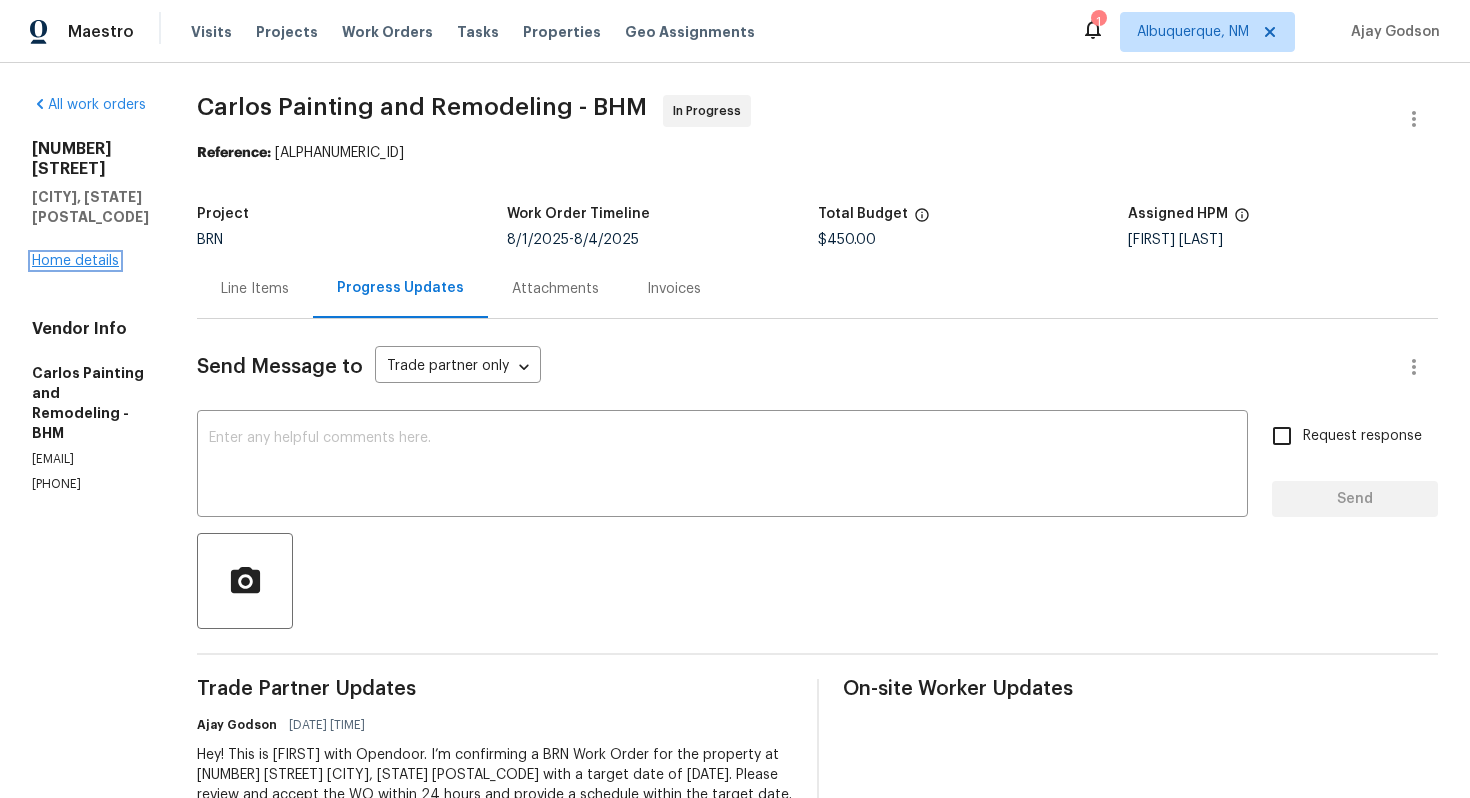 click on "Home details" at bounding box center (75, 261) 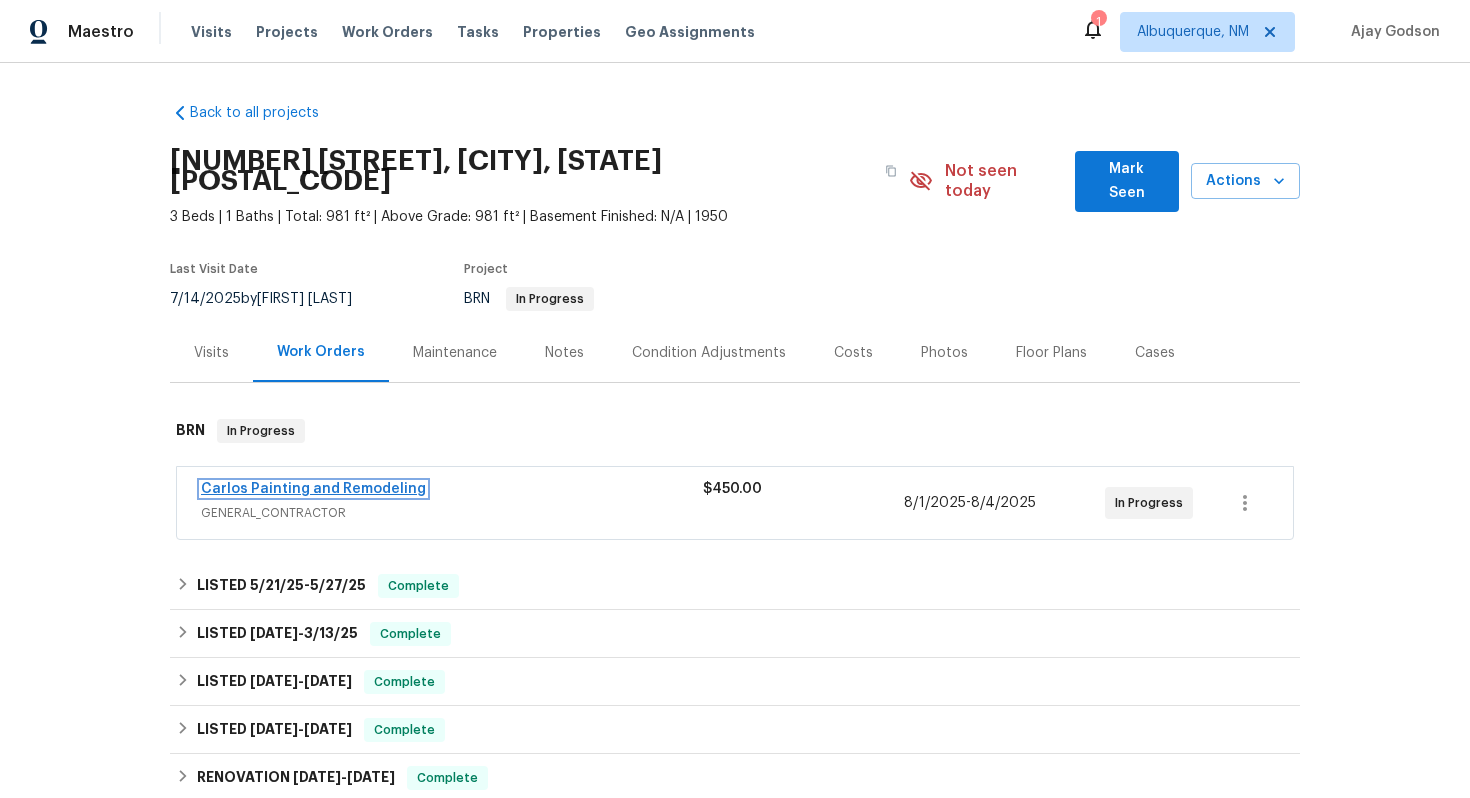 click on "Carlos Painting and Remodeling" at bounding box center [313, 489] 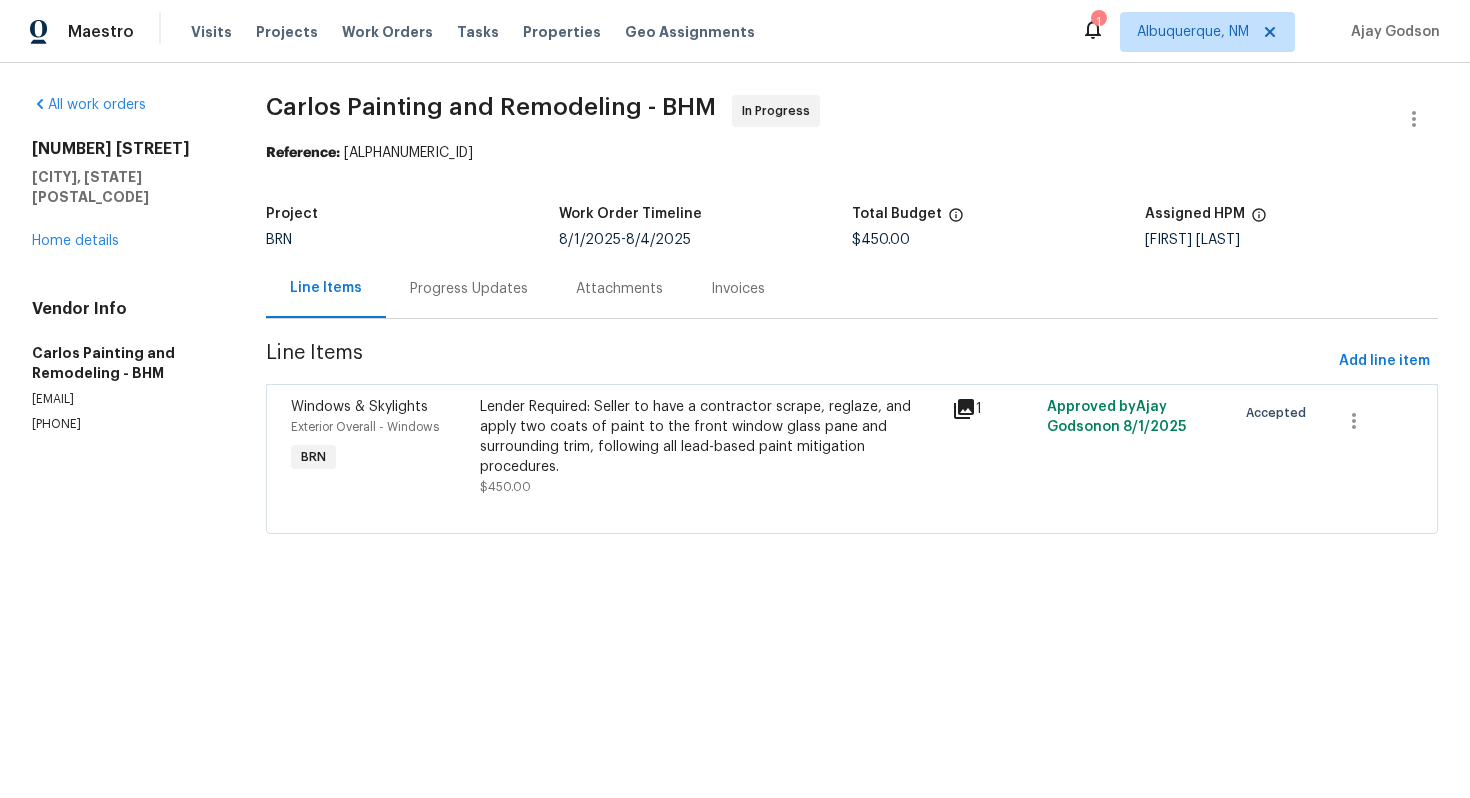 click on "Progress Updates" at bounding box center [469, 288] 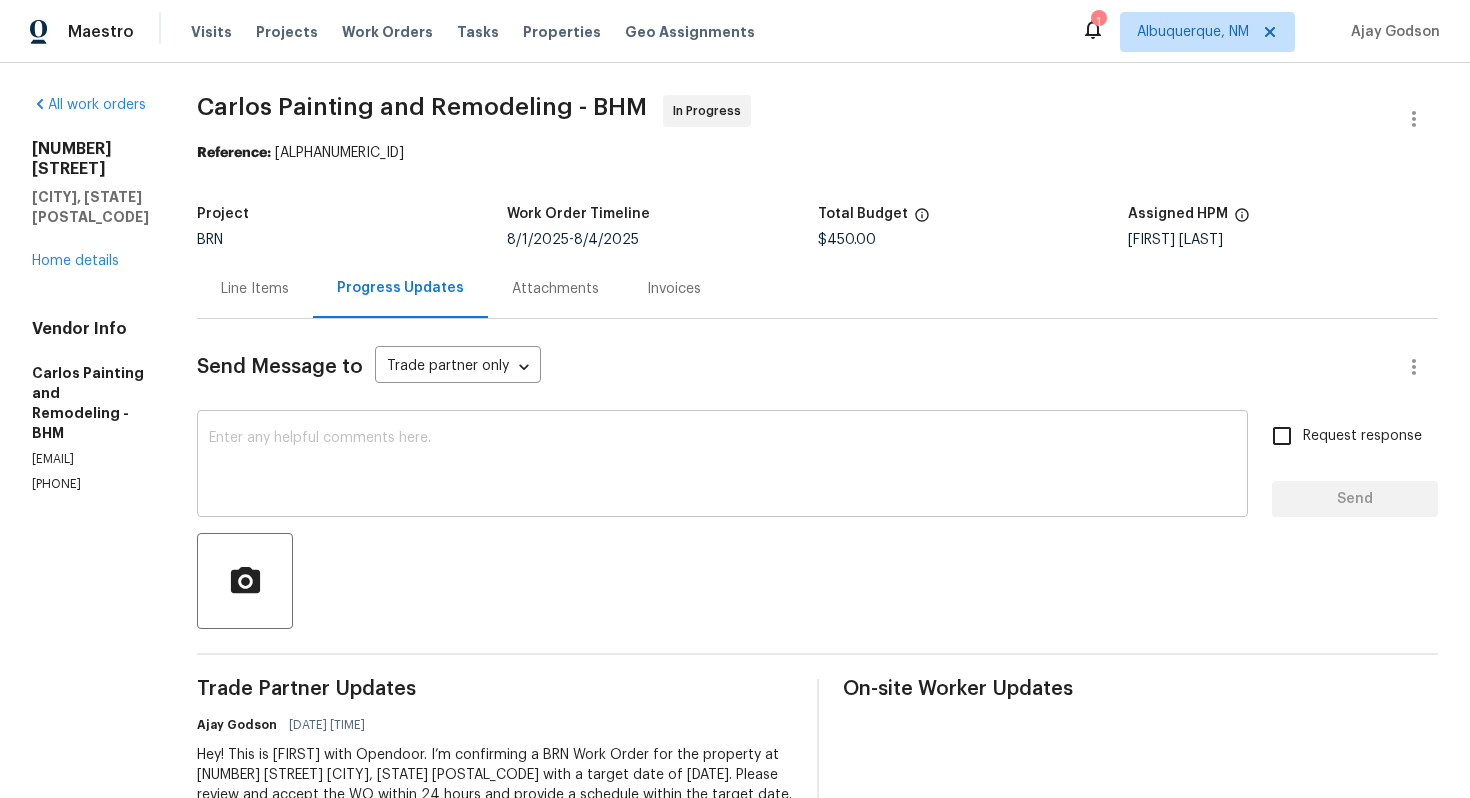 click on "x ​" at bounding box center [722, 466] 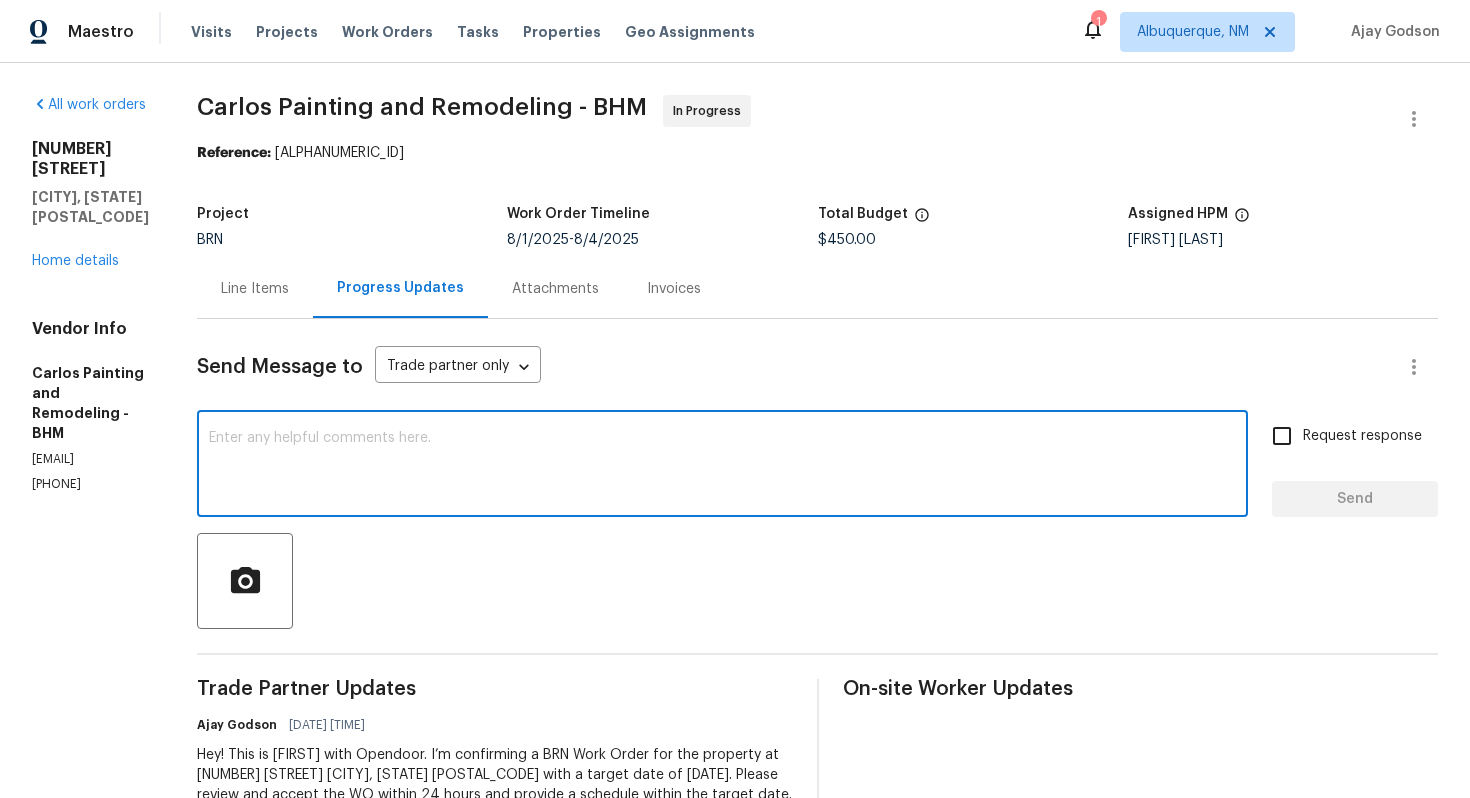 paste on "WO is approved, Please upload the invoice under invoice section. Thanks!" 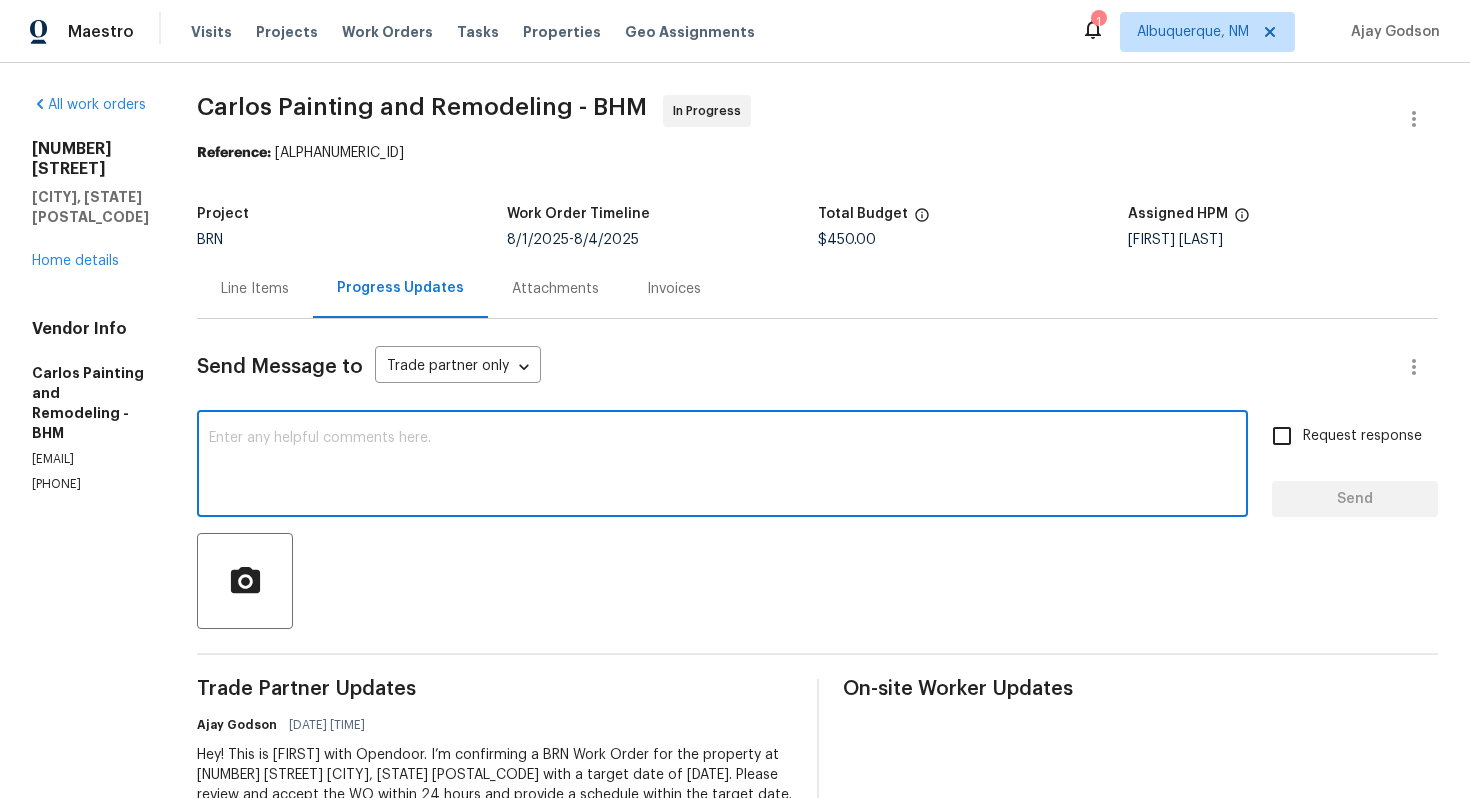 click at bounding box center [722, 466] 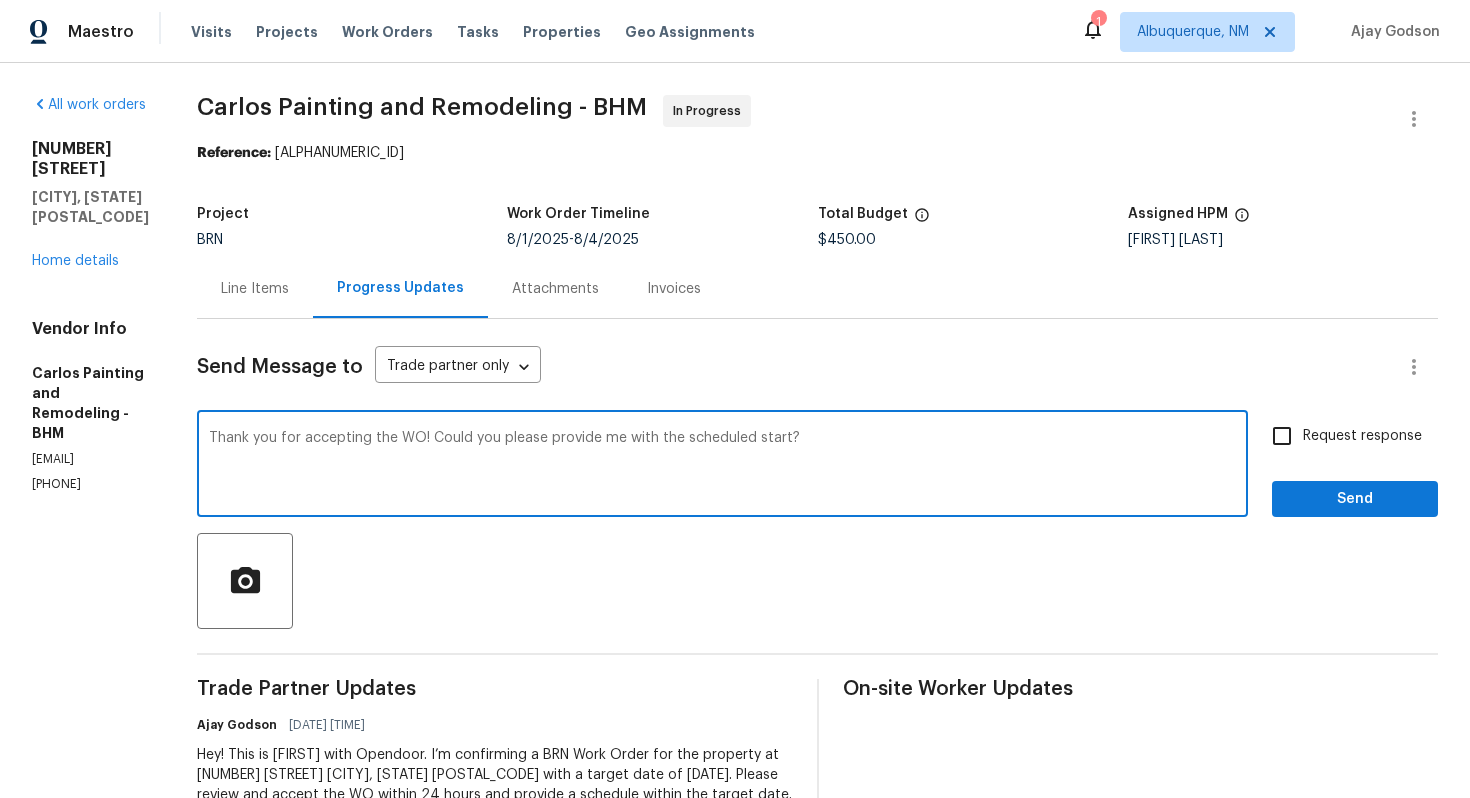 type on "Thank you for accepting the WO! Could you please provide me with the scheduled start?" 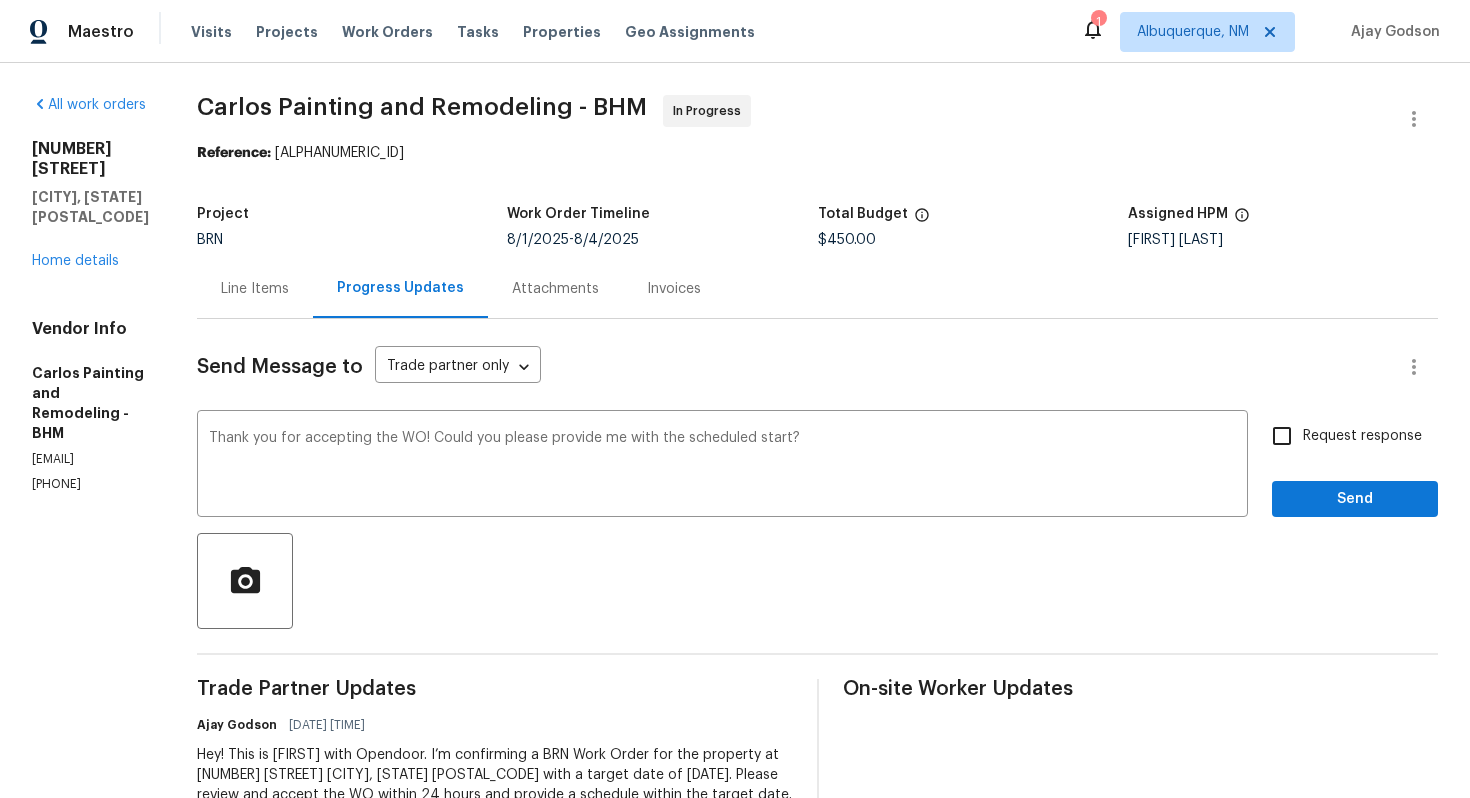 click on "Request response Send" at bounding box center [1355, 466] 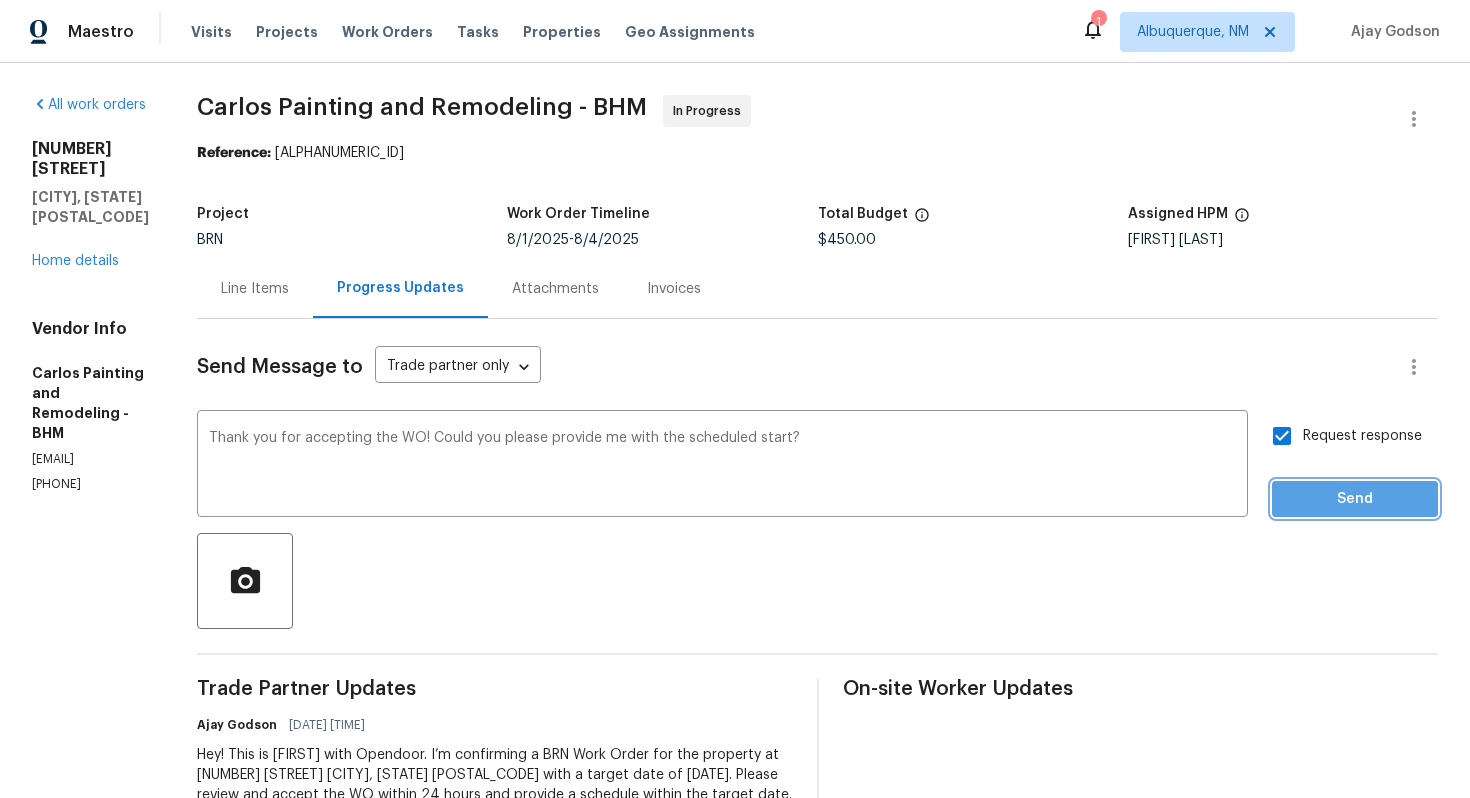 click on "Send" at bounding box center [1355, 499] 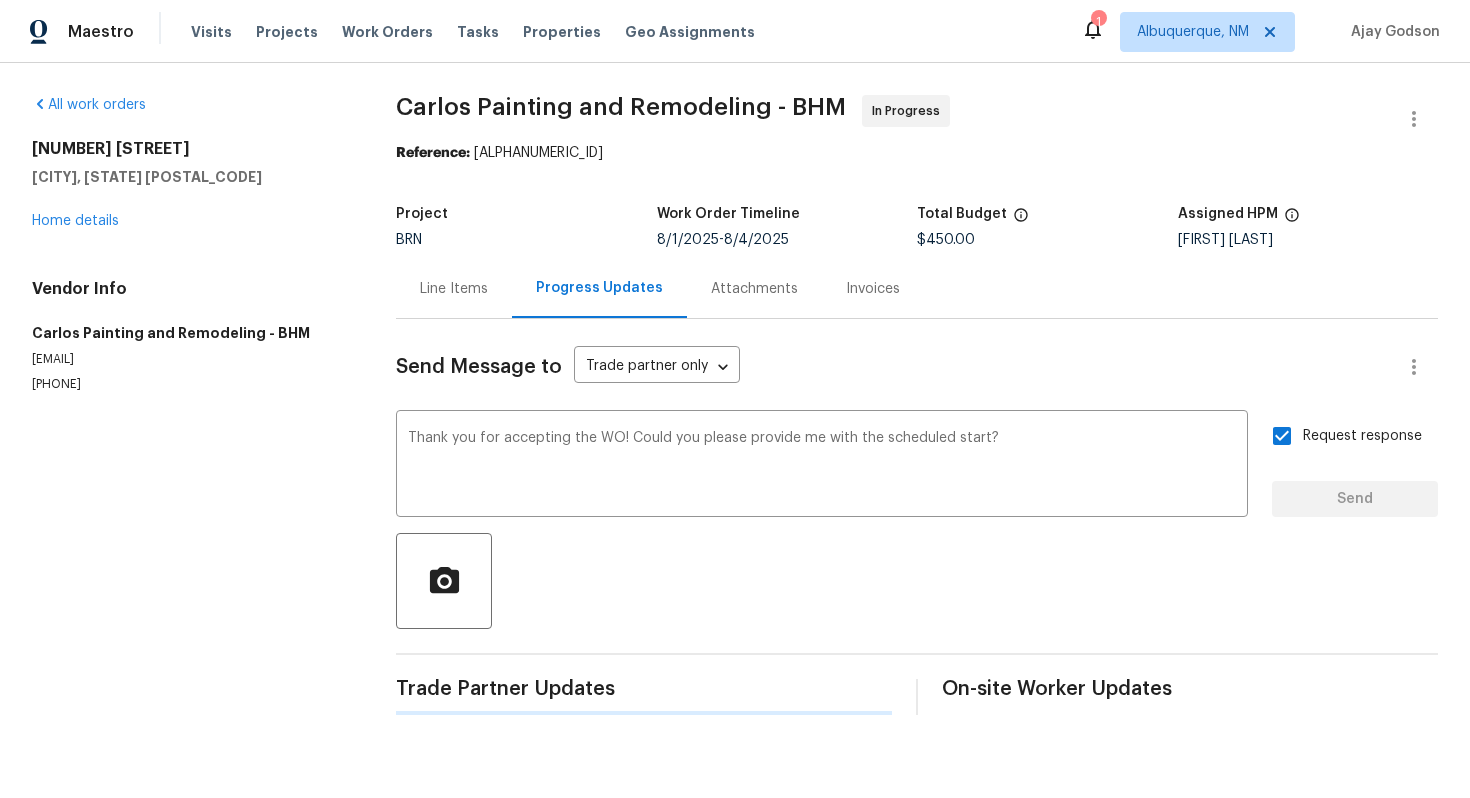 type 